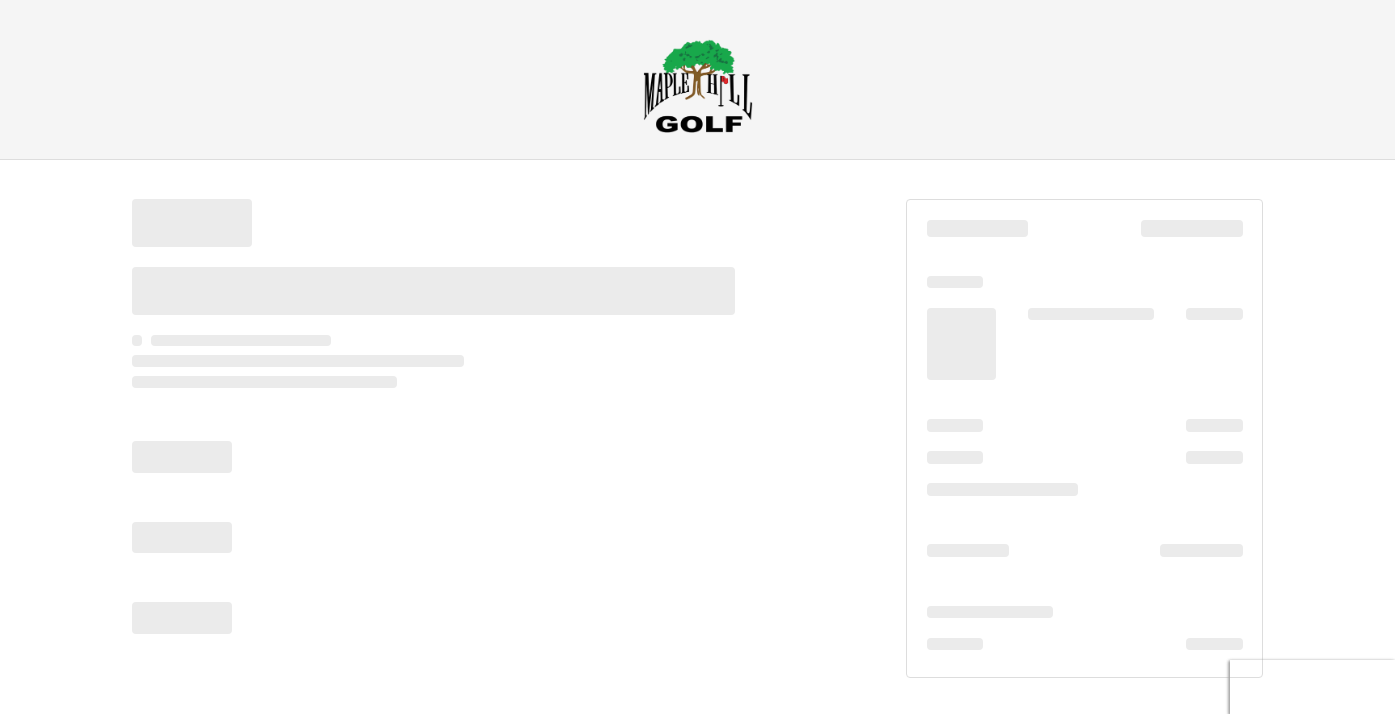 scroll, scrollTop: 0, scrollLeft: 0, axis: both 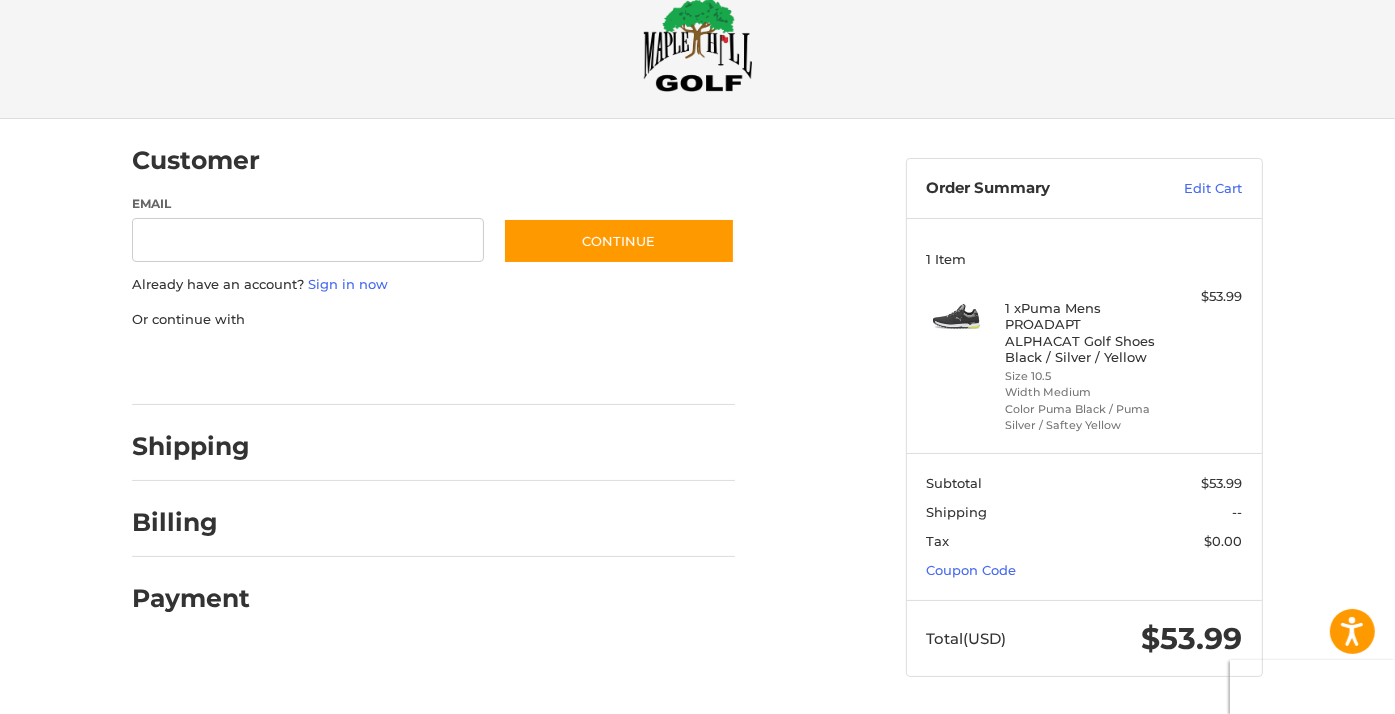 click at bounding box center [0, 716] 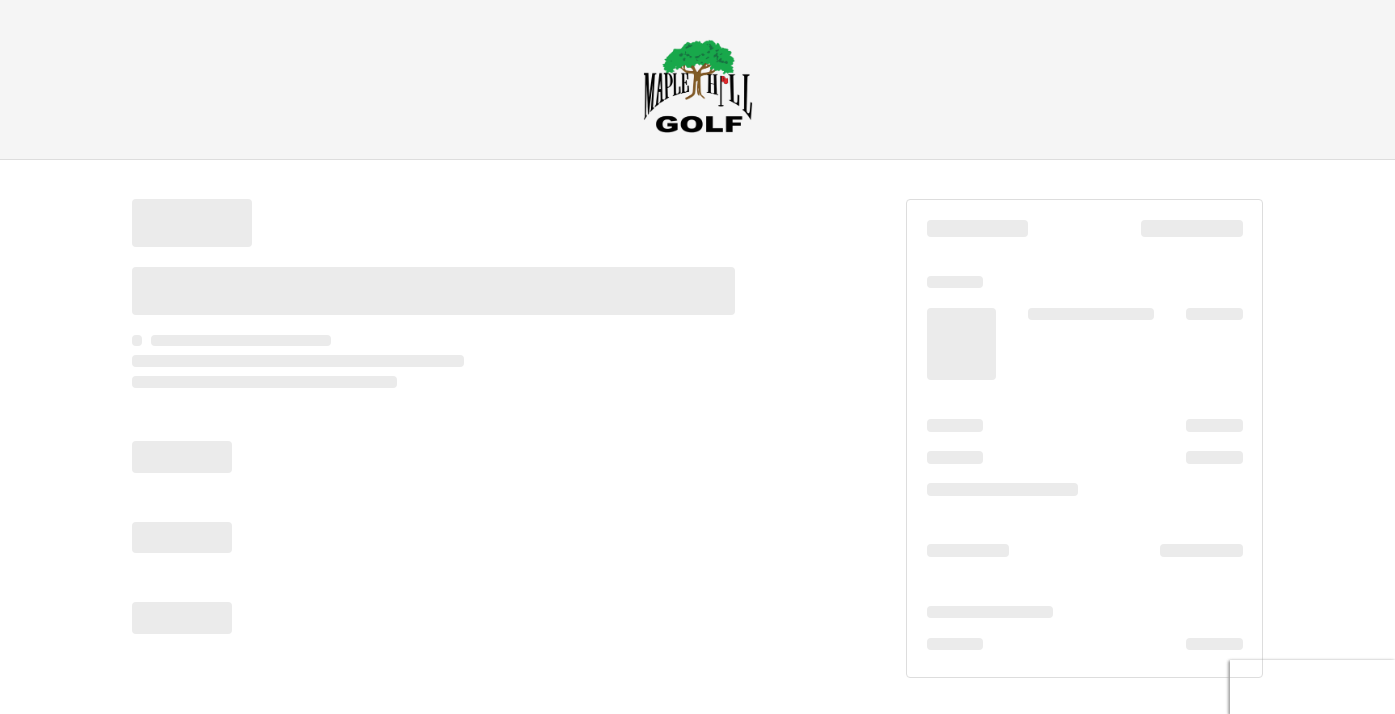 scroll, scrollTop: 0, scrollLeft: 0, axis: both 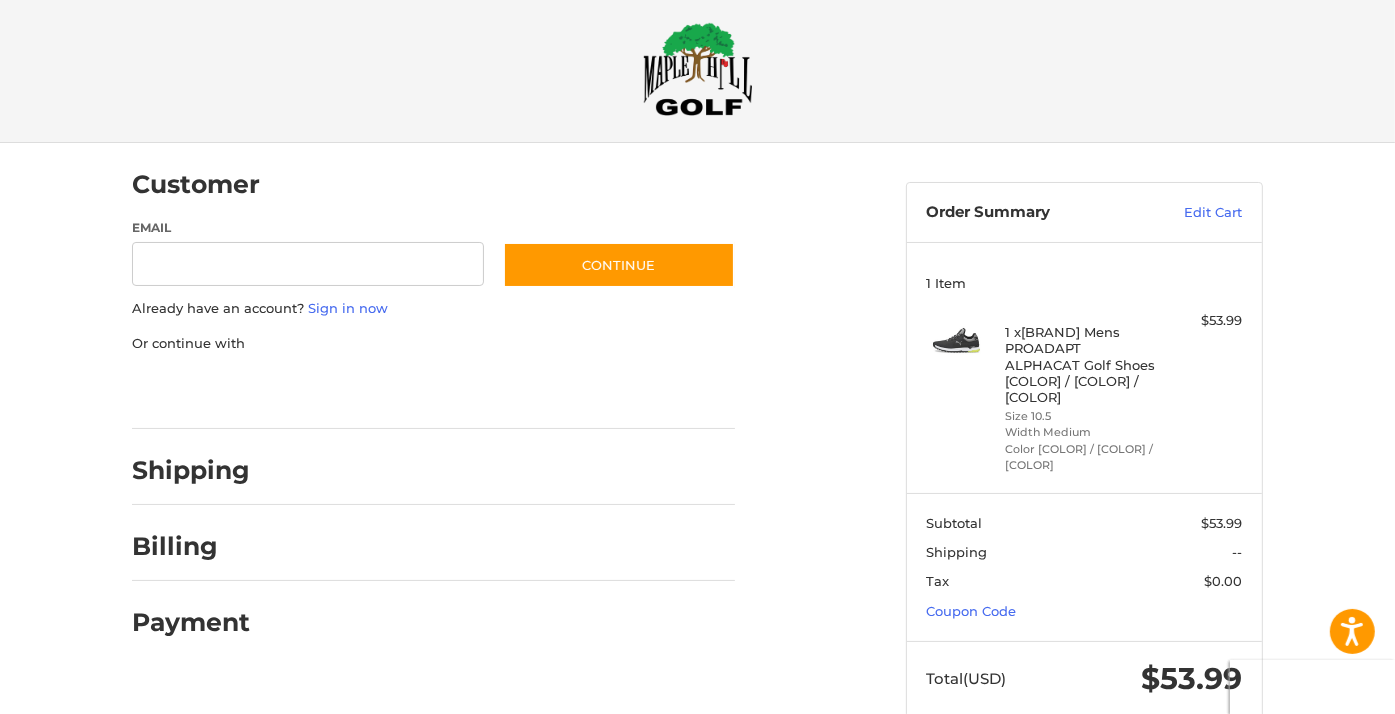 click at bounding box center (0, 757) 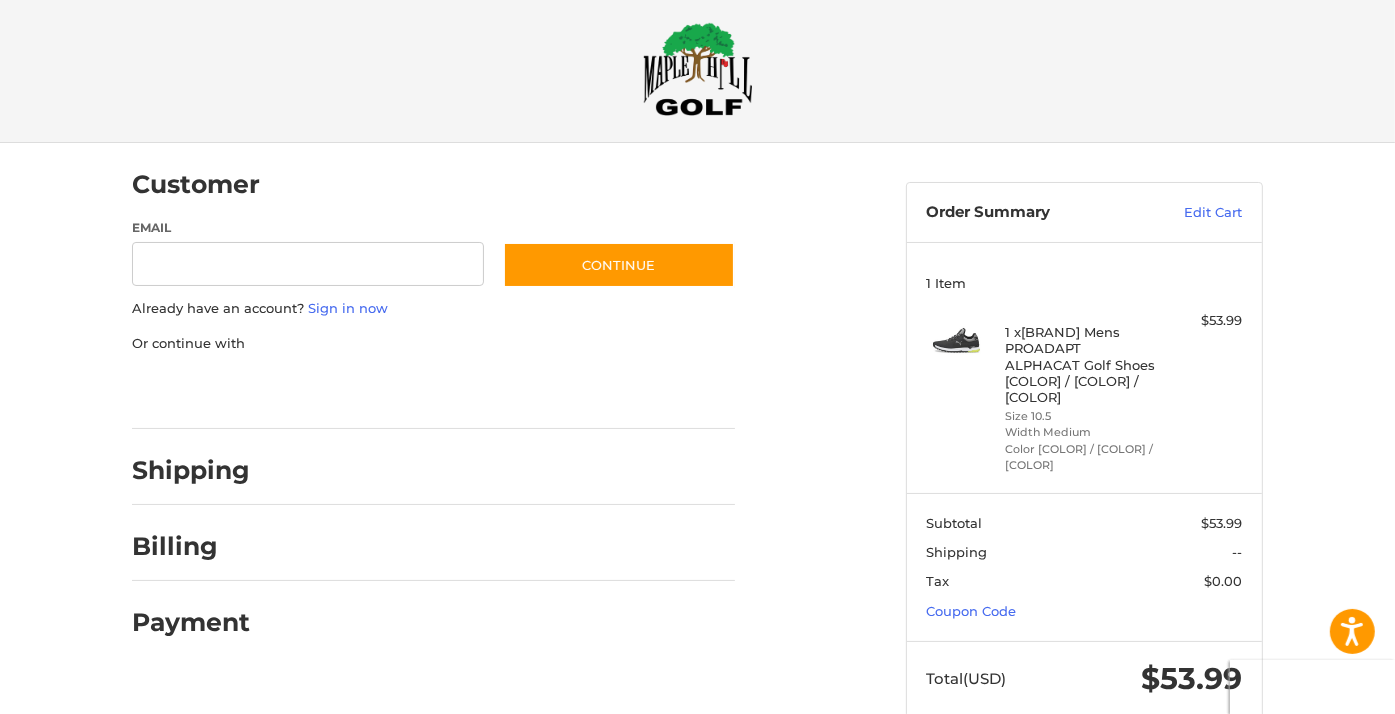 scroll, scrollTop: 41, scrollLeft: 0, axis: vertical 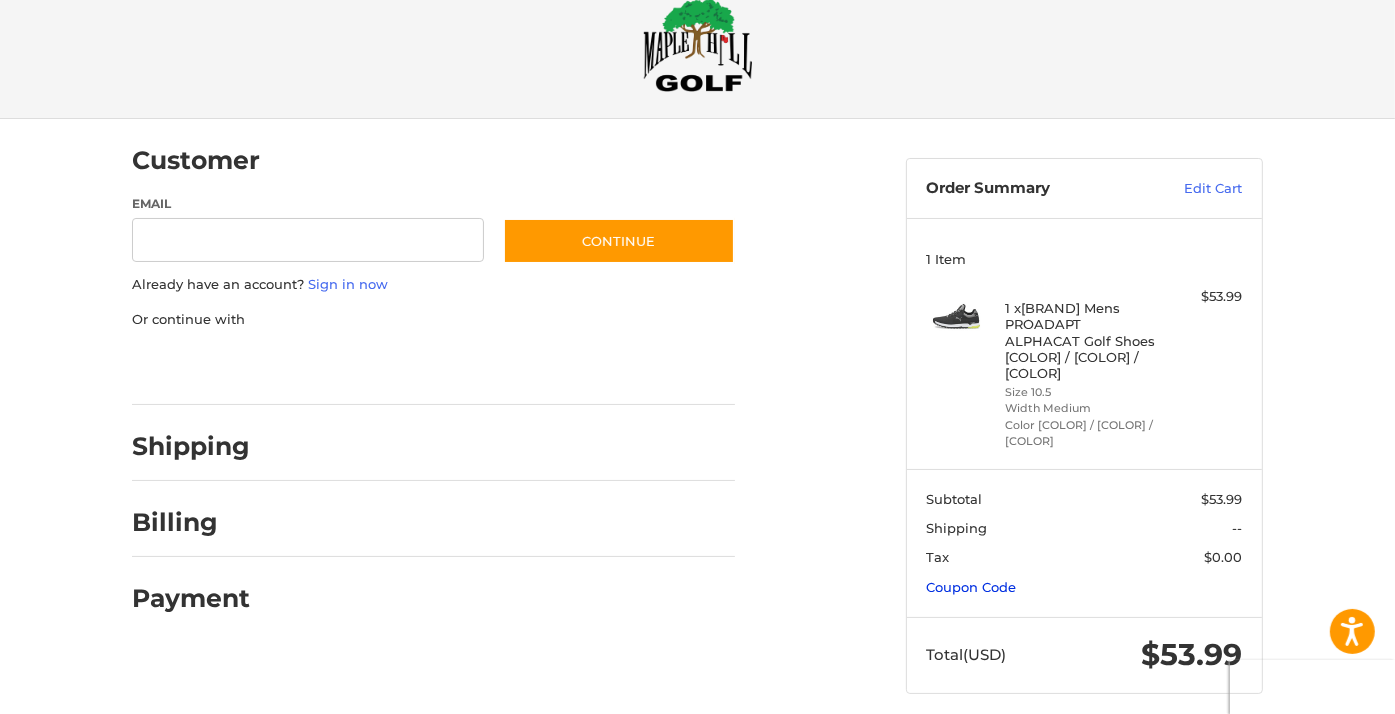 click on "Coupon Code" at bounding box center [972, 587] 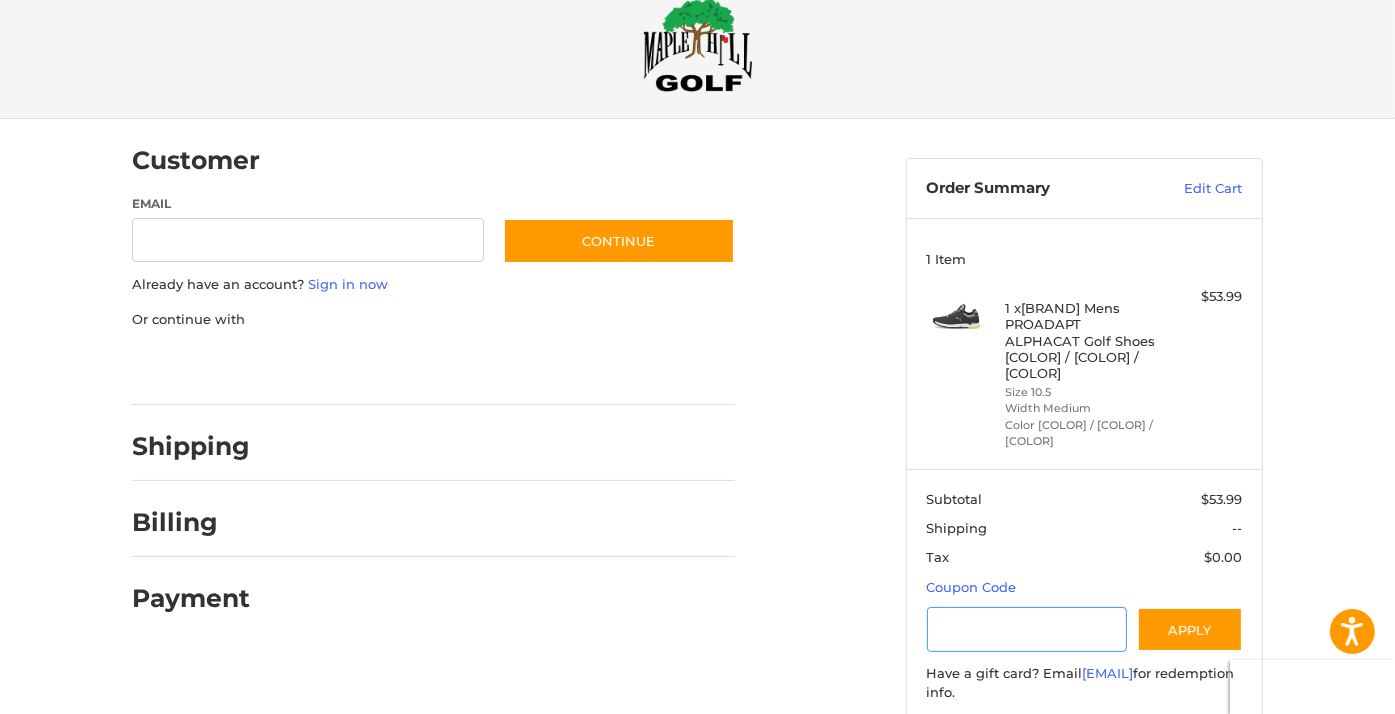 paste on "*********" 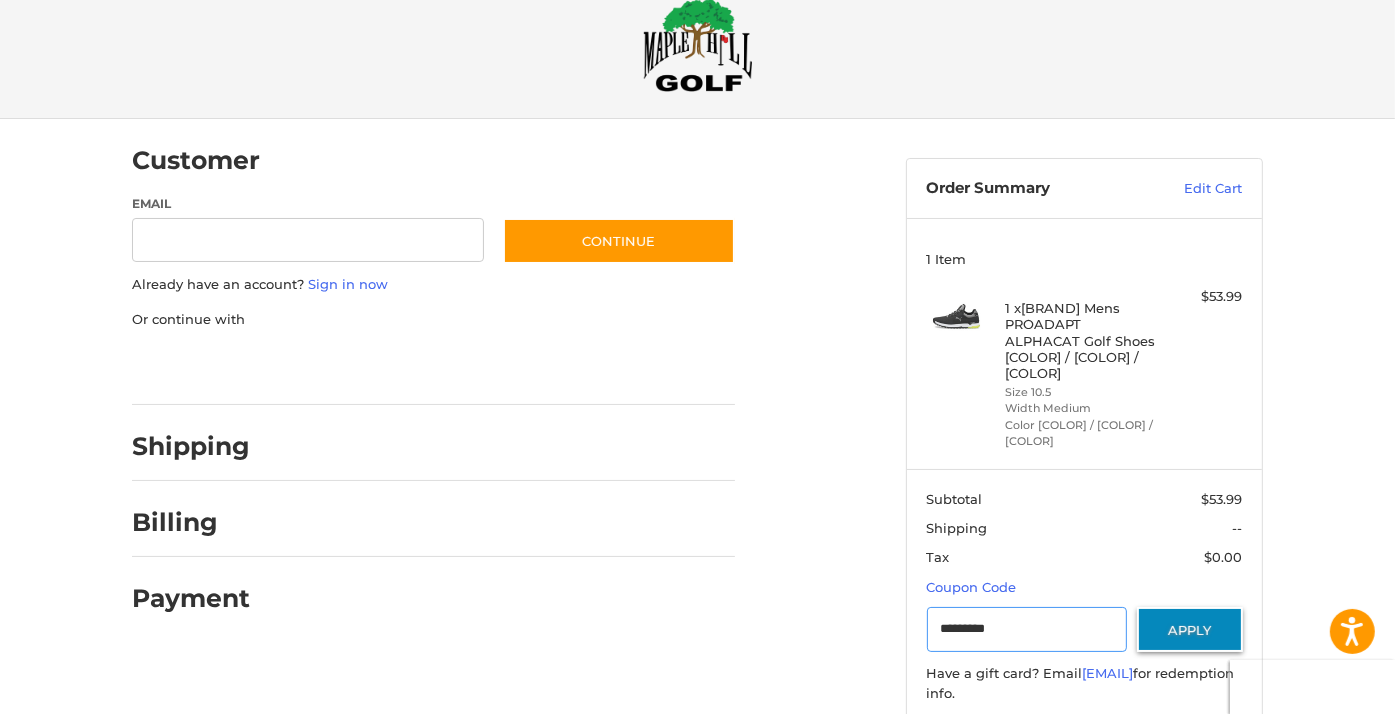 type on "*********" 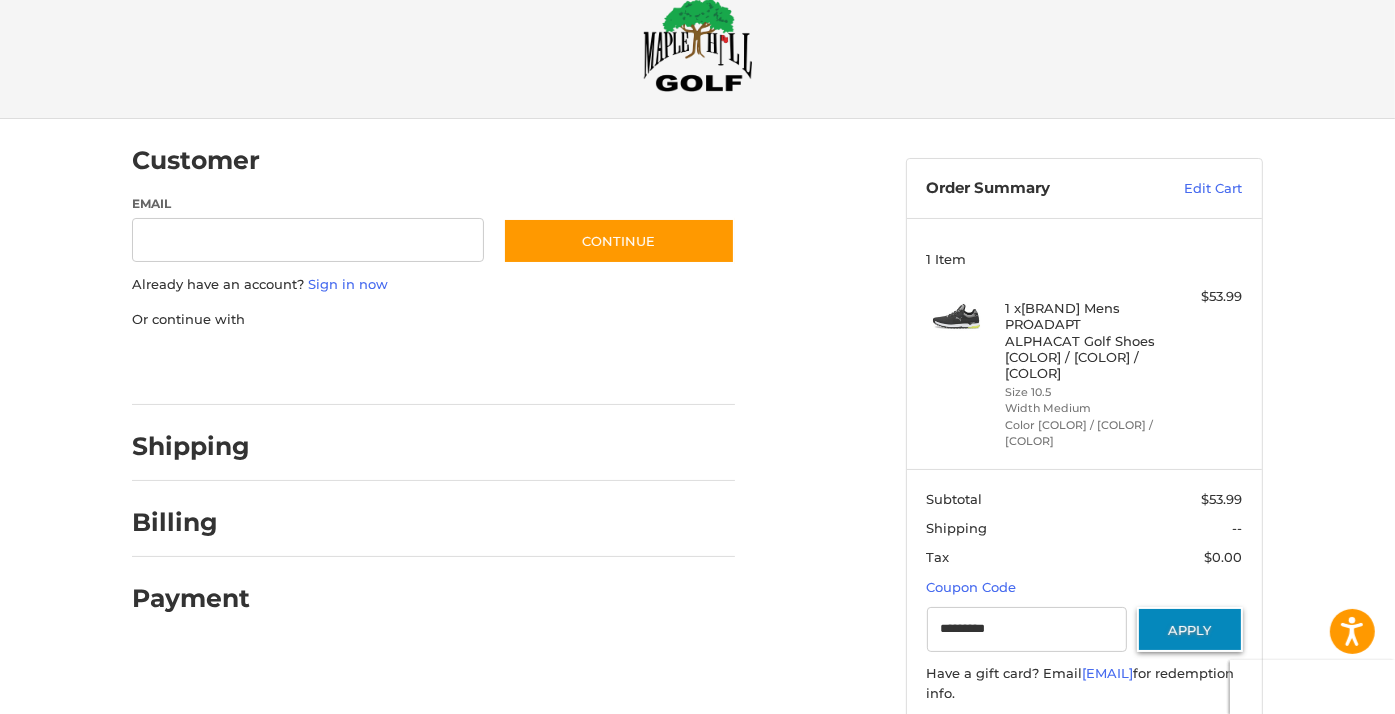 click on "Apply" at bounding box center [1190, 629] 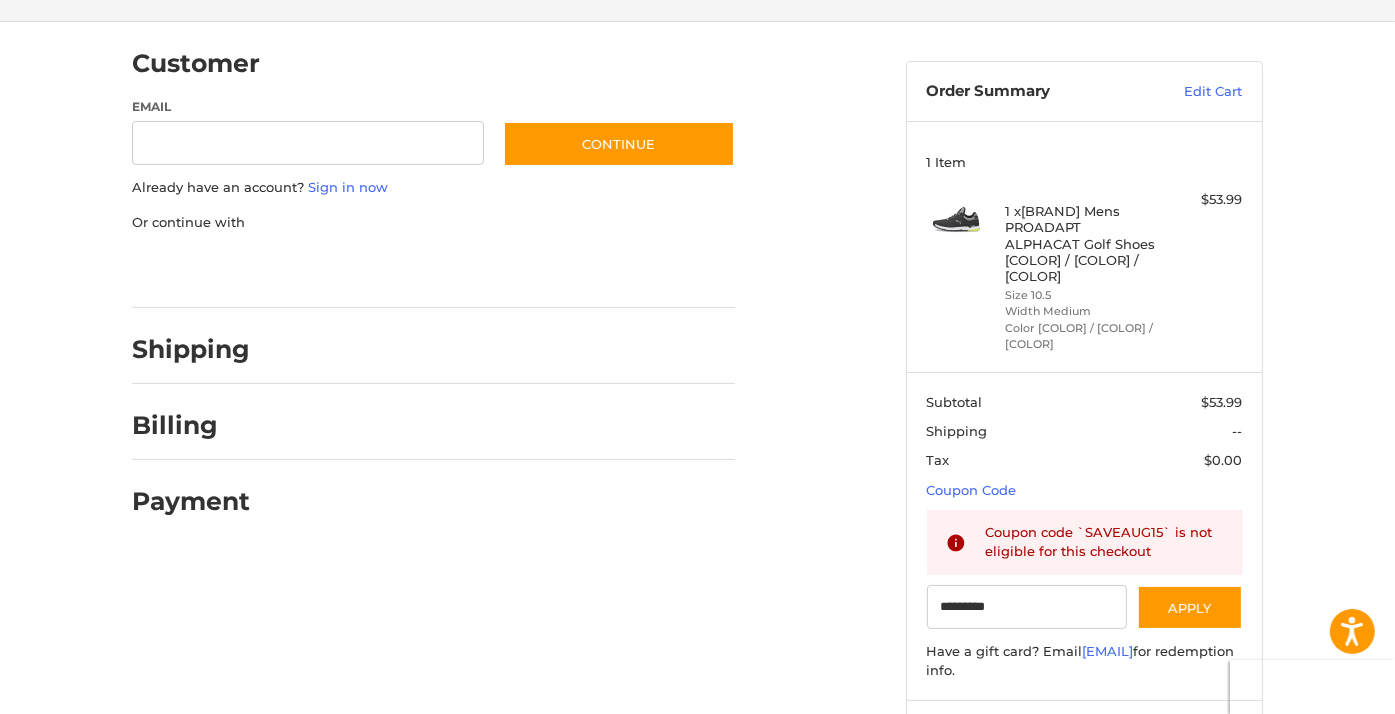 scroll, scrollTop: 0, scrollLeft: 0, axis: both 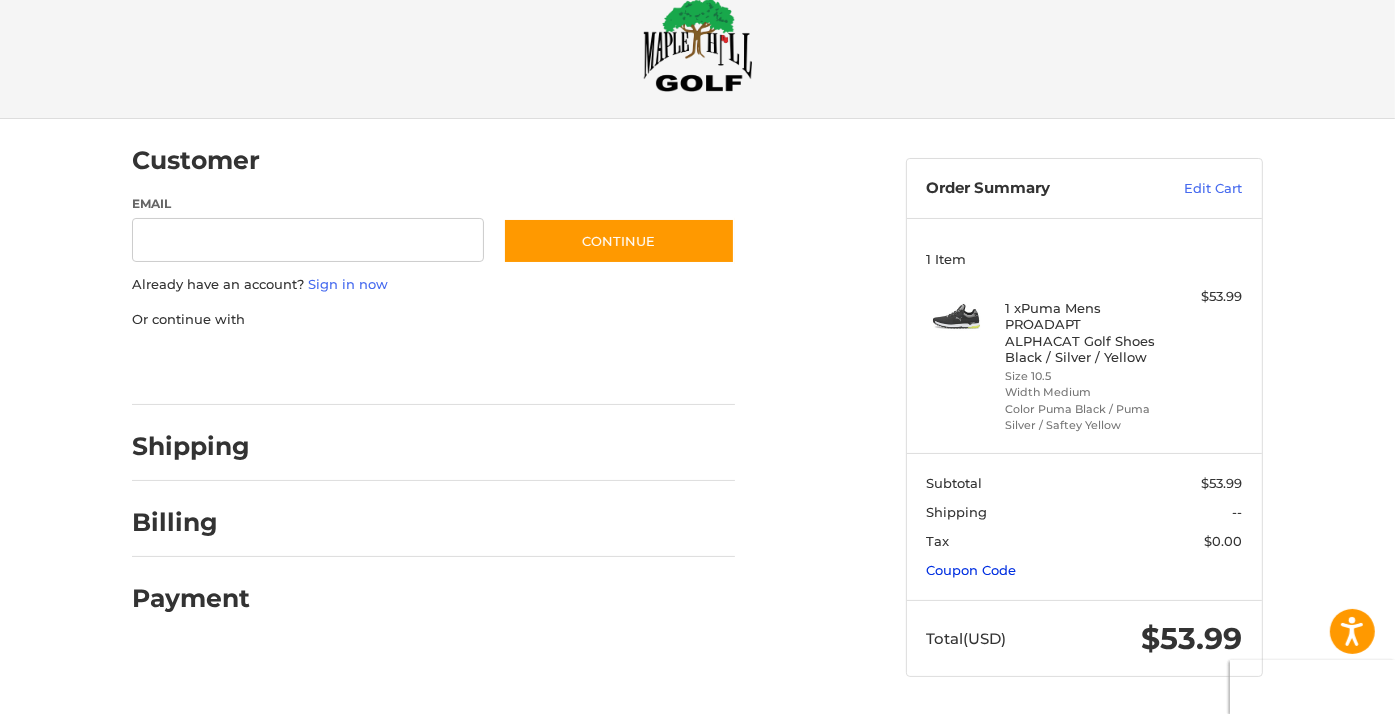 click on "Coupon Code" at bounding box center [972, 570] 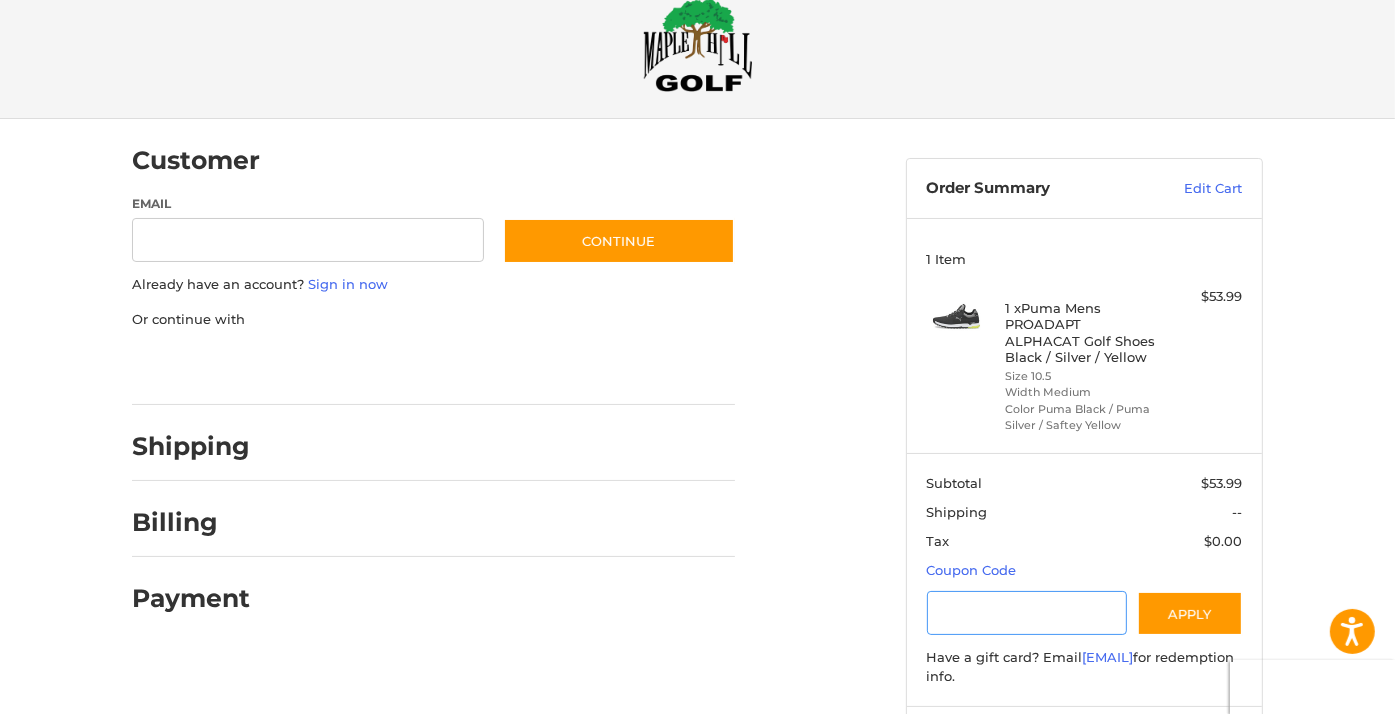 paste on "*********" 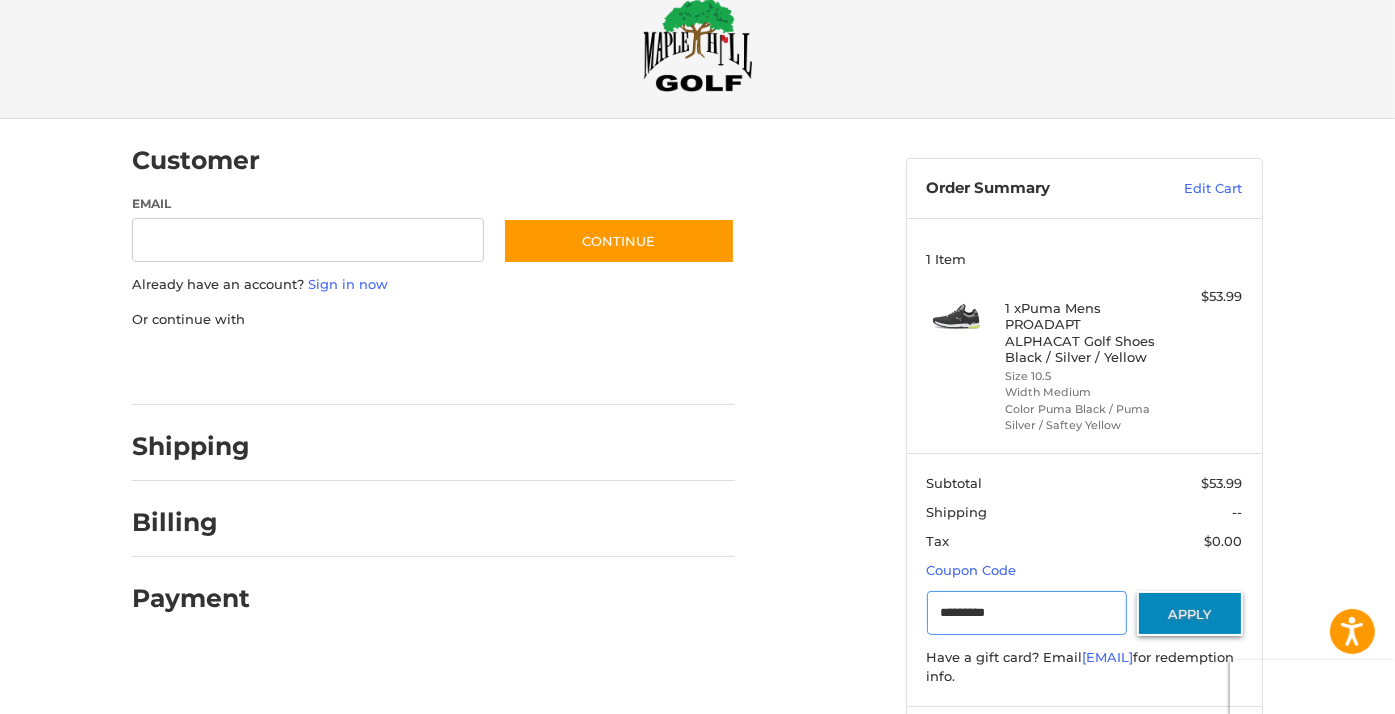 type on "*********" 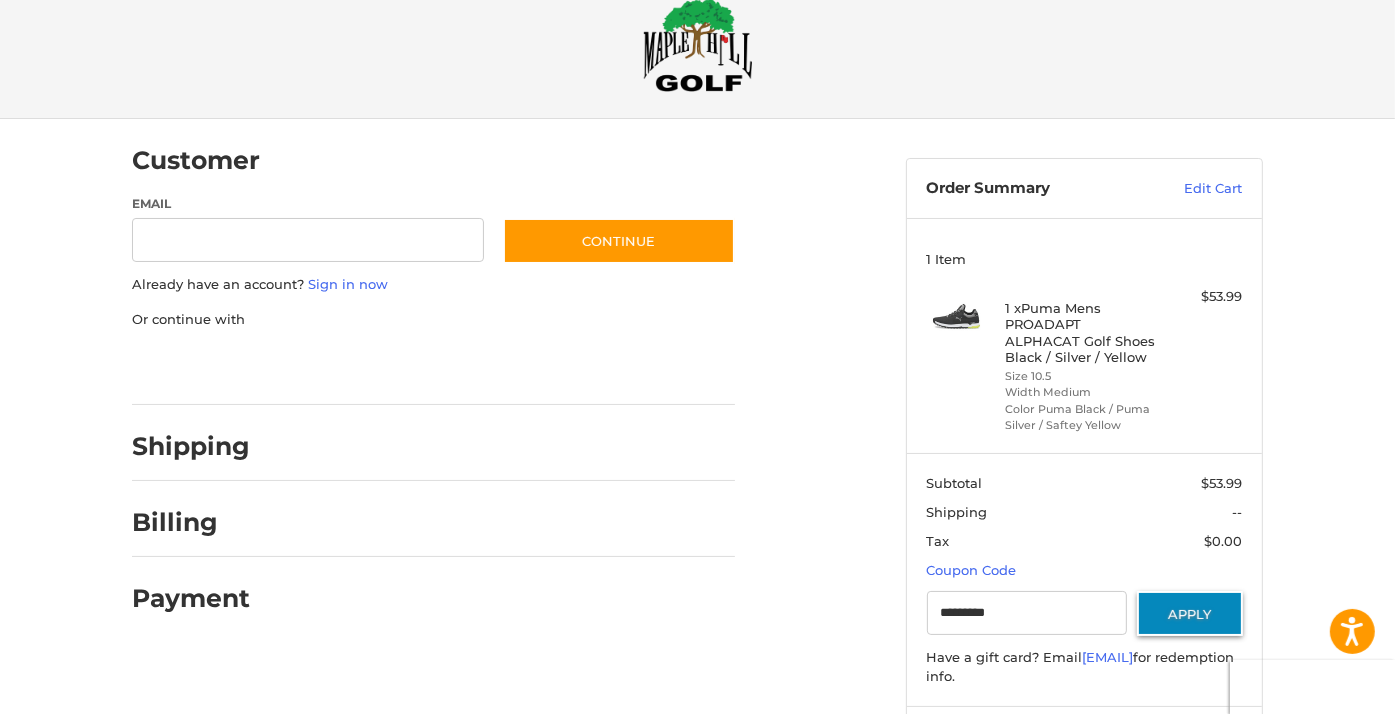 click on "Apply" at bounding box center [1190, 613] 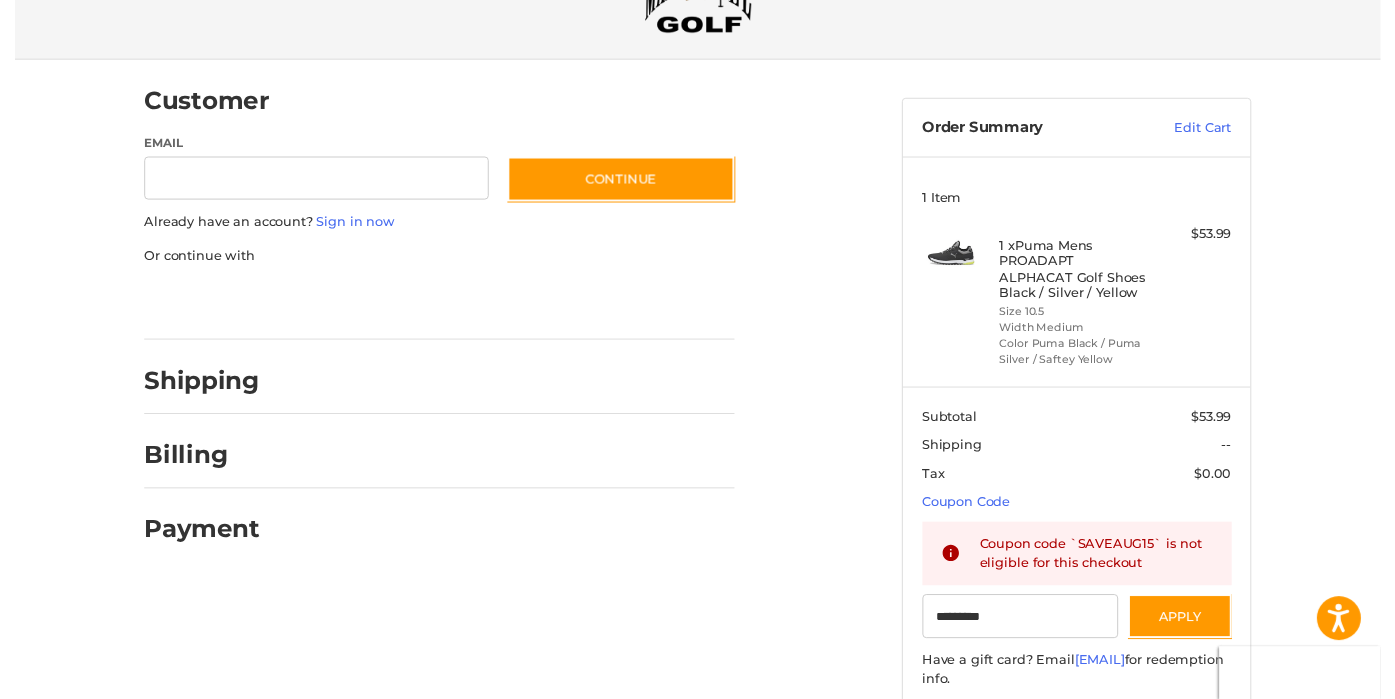 scroll, scrollTop: 100, scrollLeft: 0, axis: vertical 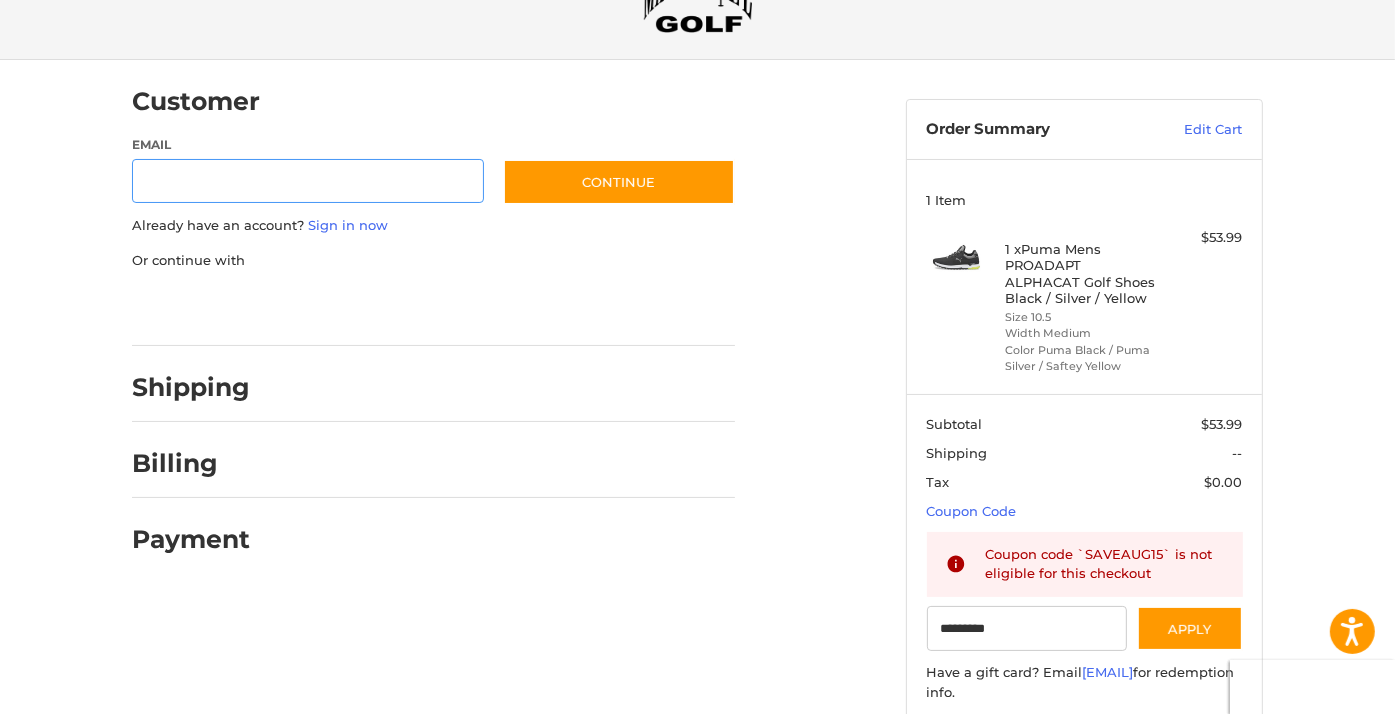 click on "Email" at bounding box center (308, 181) 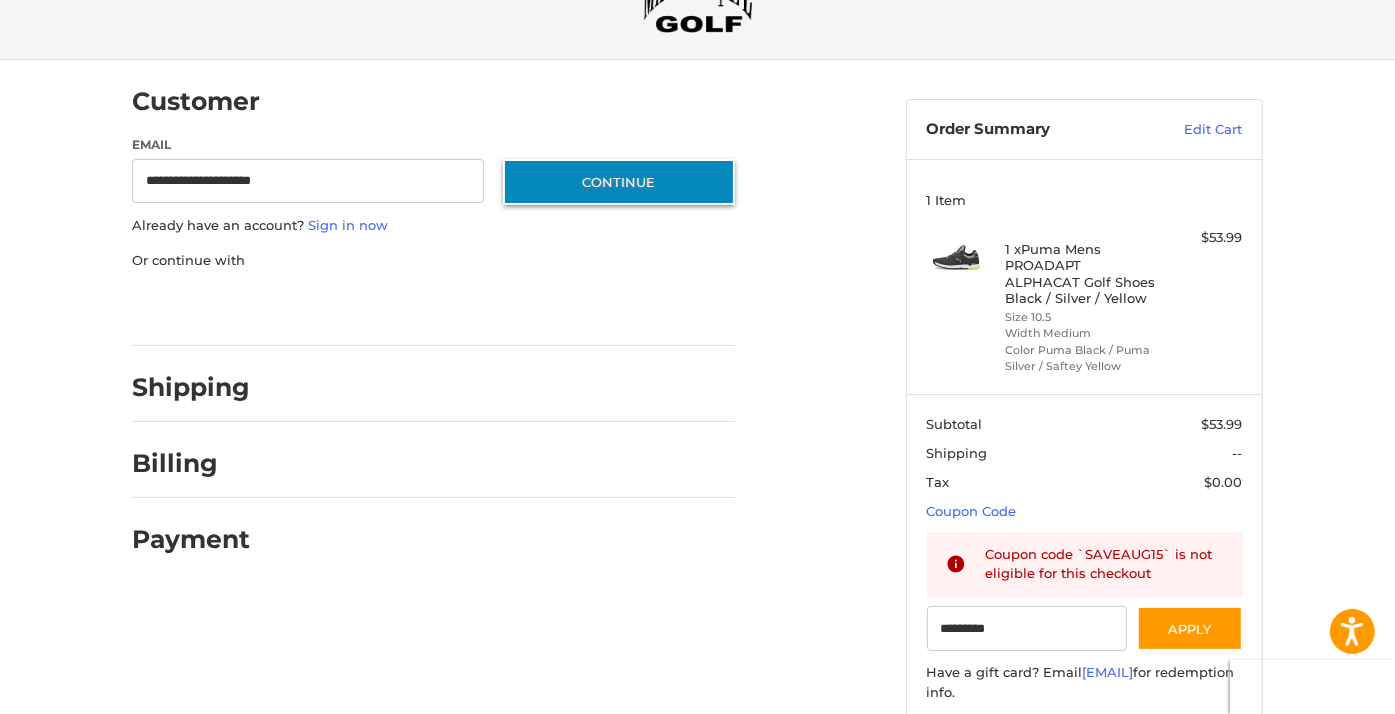 click on "Continue" at bounding box center (619, 182) 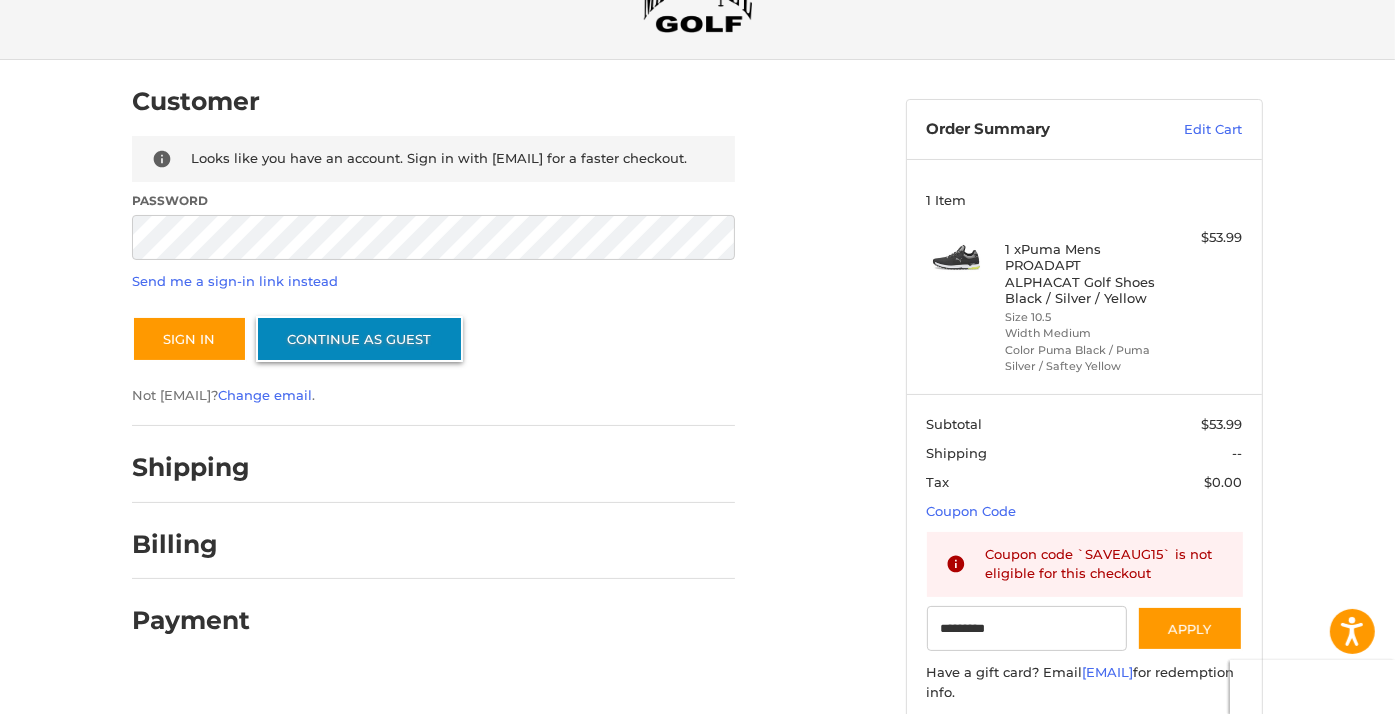 click on "Continue as guest" at bounding box center (359, 339) 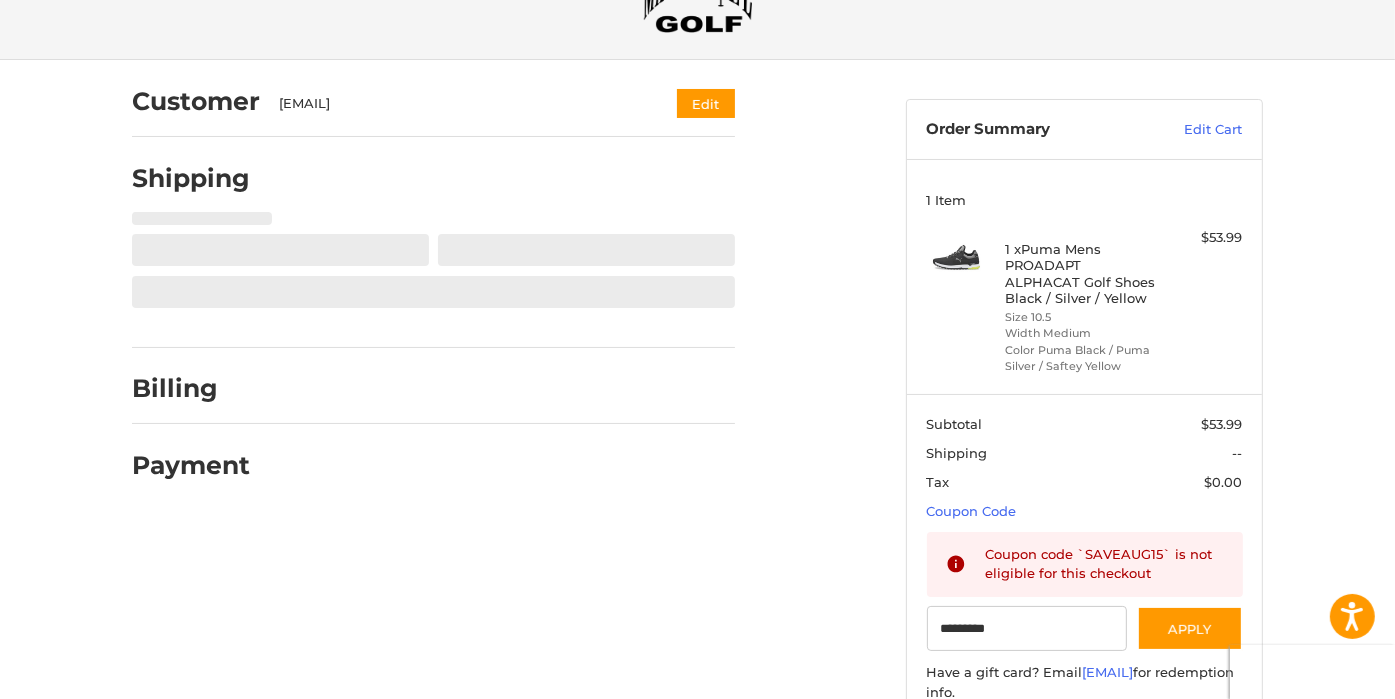 select on "**" 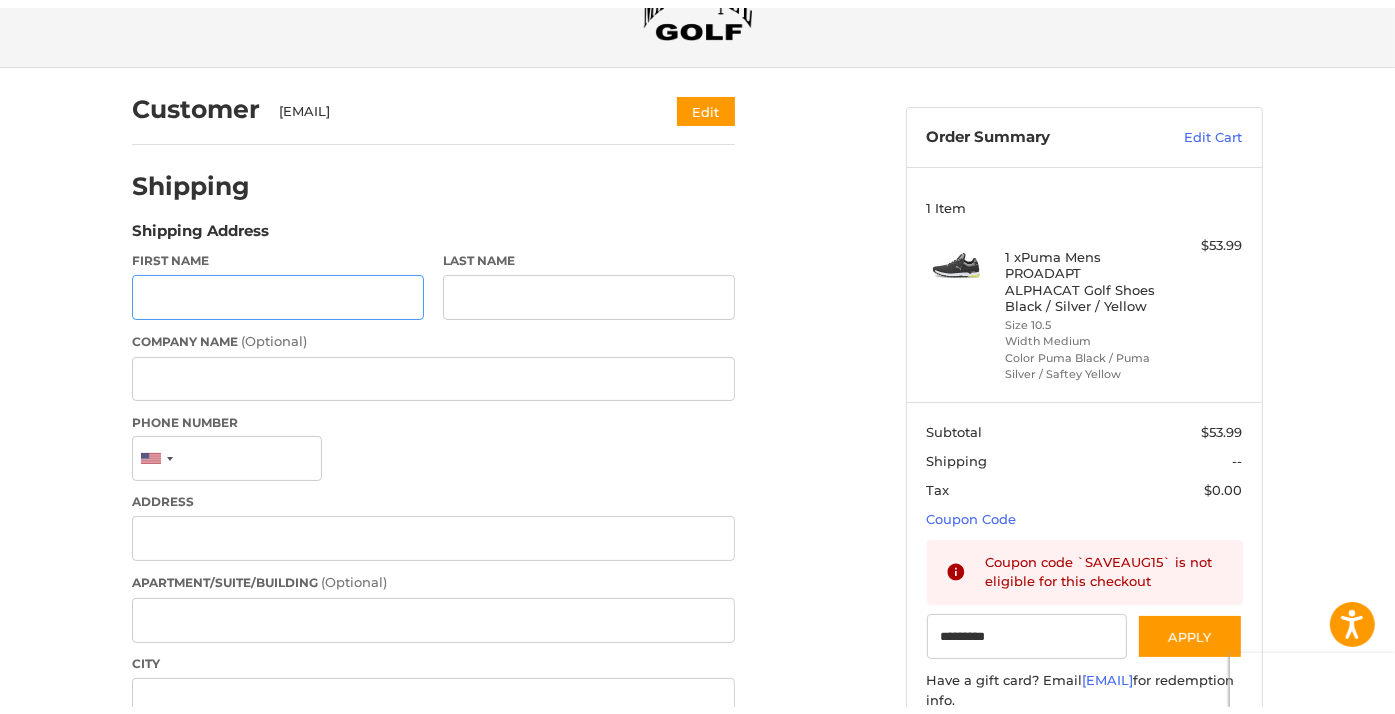scroll, scrollTop: 93, scrollLeft: 0, axis: vertical 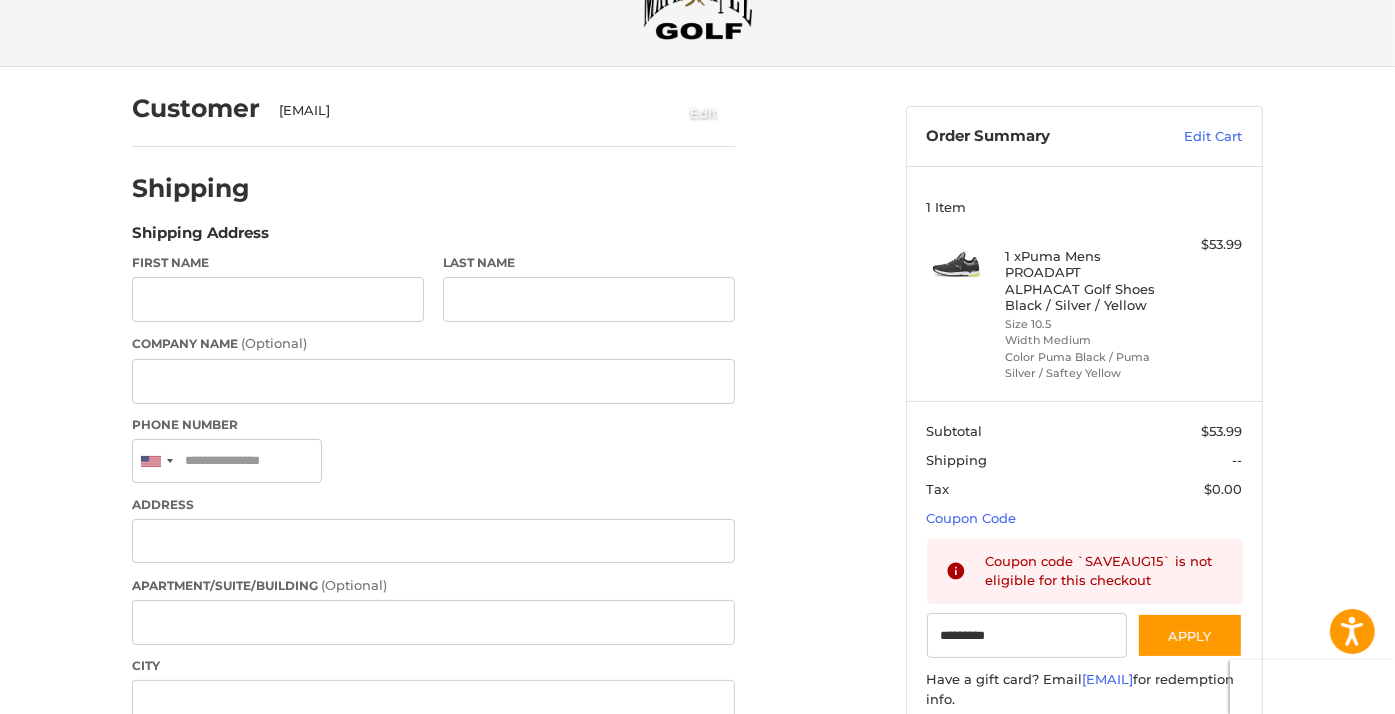 click on "Edit" at bounding box center [704, 112] 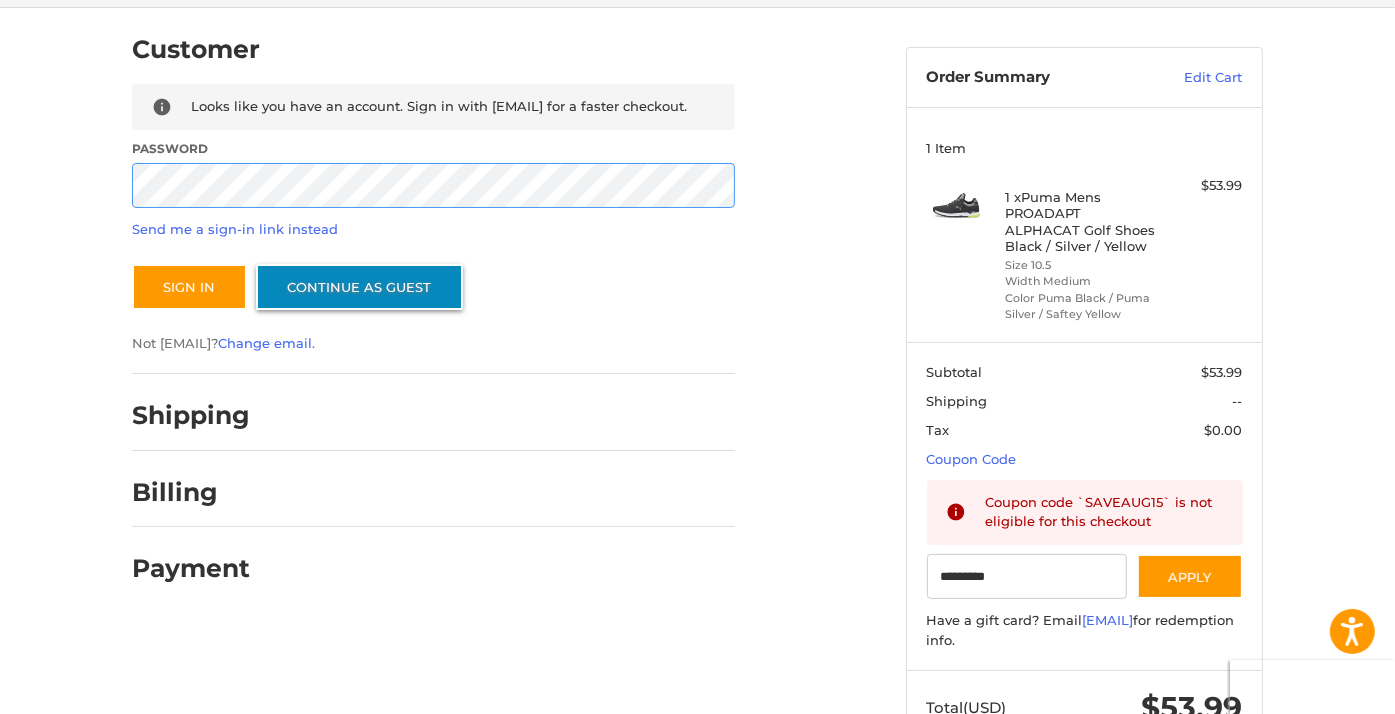 scroll, scrollTop: 160, scrollLeft: 0, axis: vertical 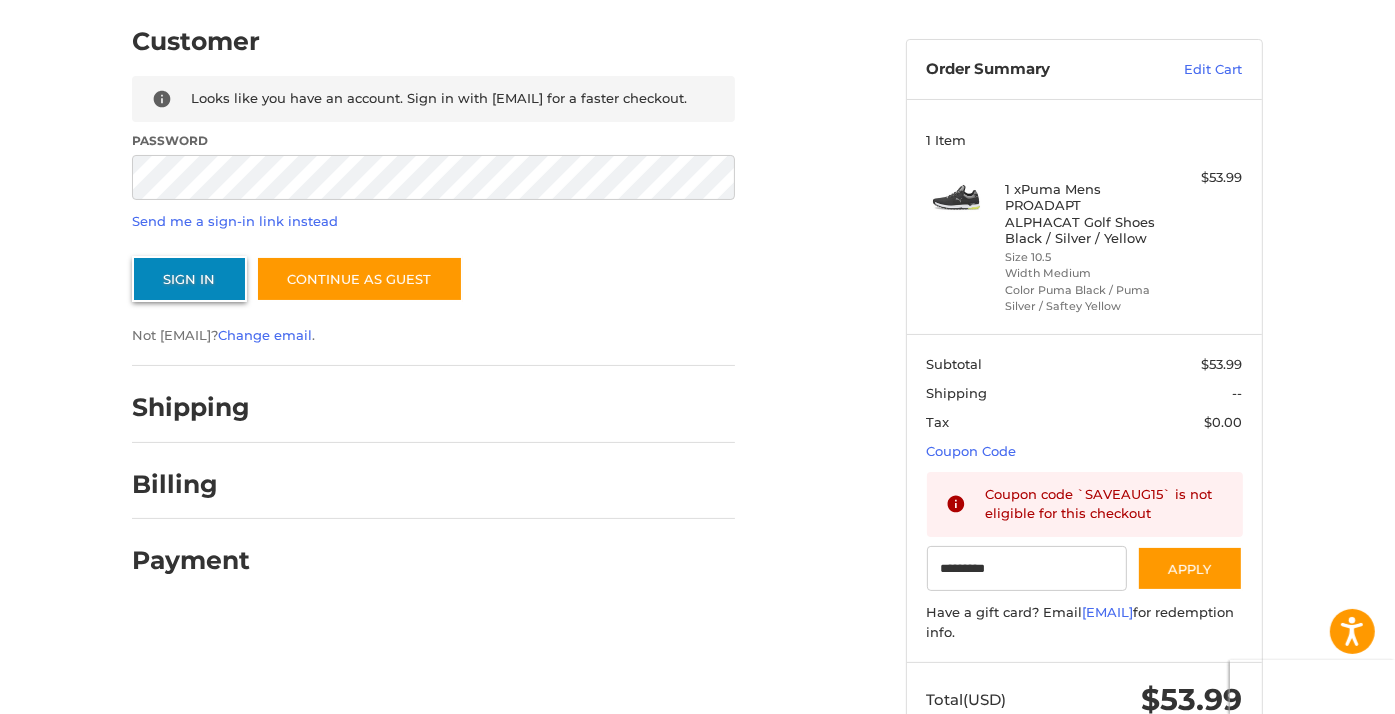 click on "Sign In" at bounding box center [189, 279] 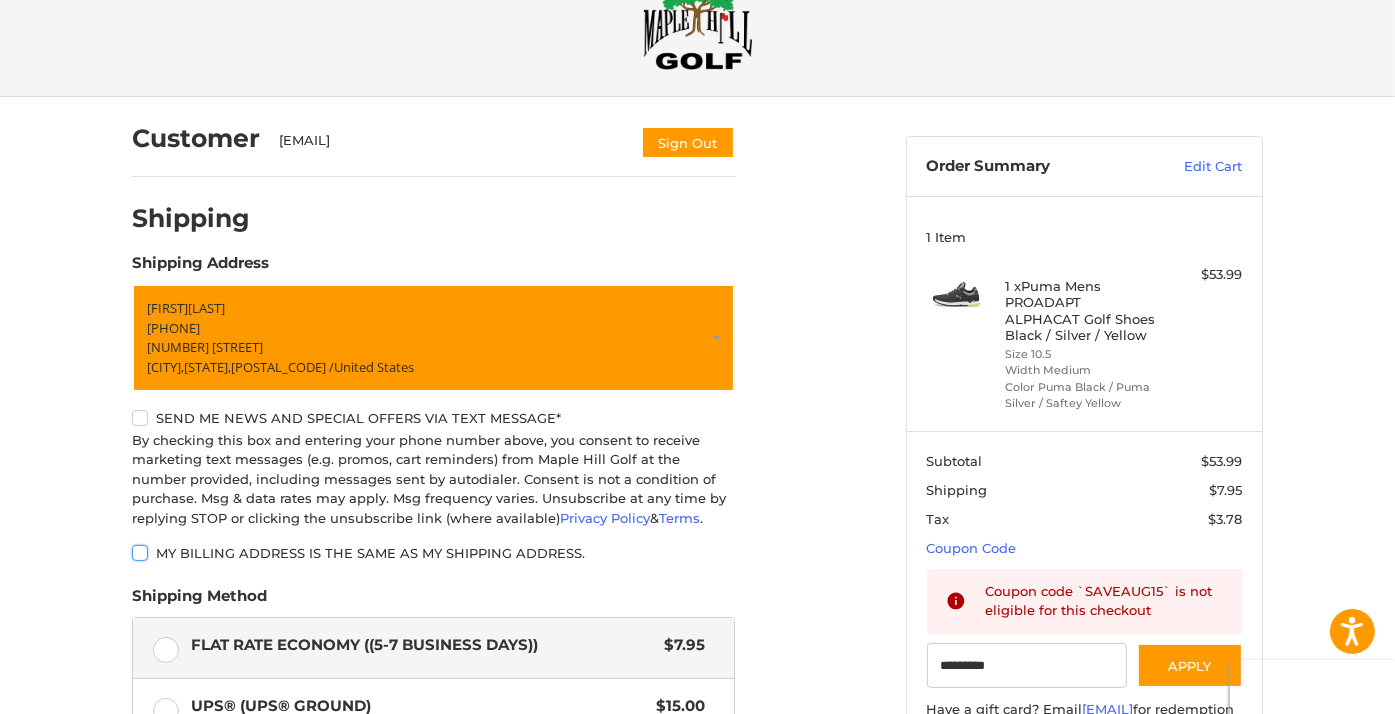 scroll, scrollTop: 58, scrollLeft: 0, axis: vertical 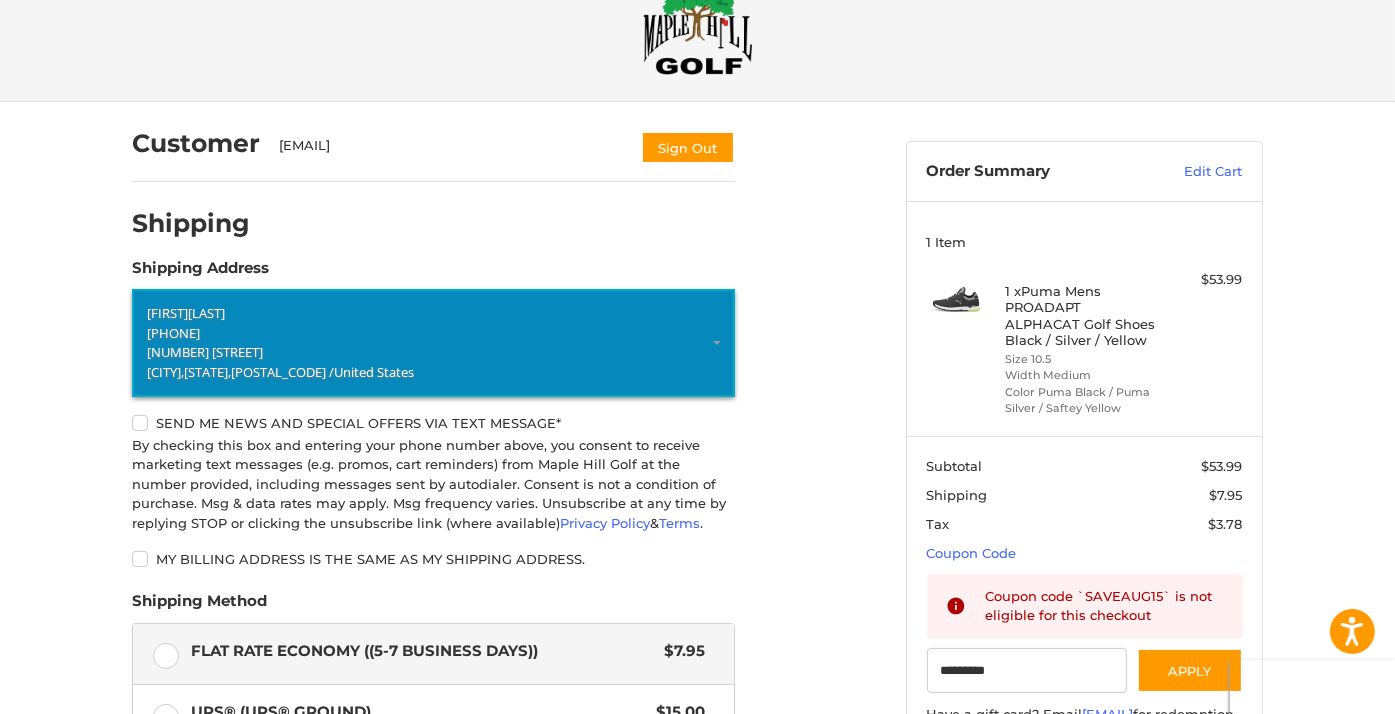 click on "4072300927" at bounding box center [433, 334] 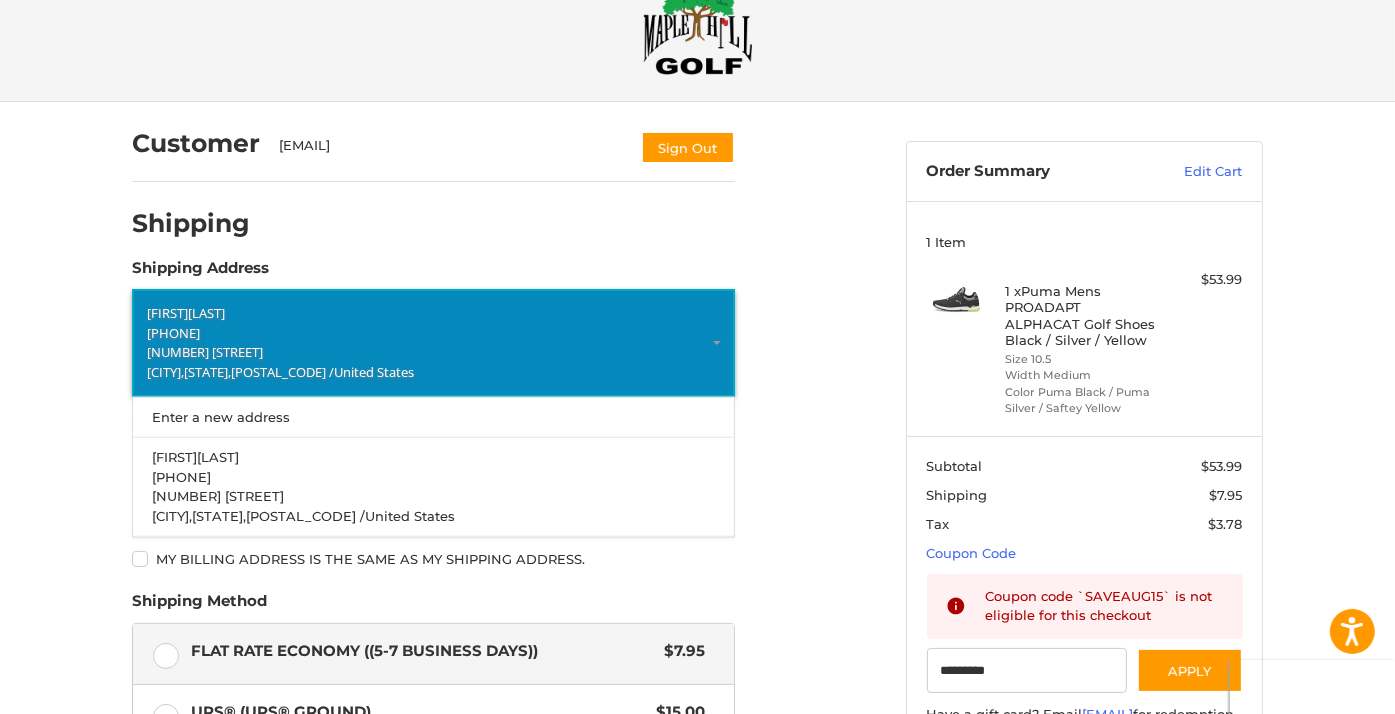 click on "Brian  Morrison   4072300927 314 RIUNITE CIR  WINTER SPRINGS,  Florida,  32708-3318 /  United States" at bounding box center (433, 343) 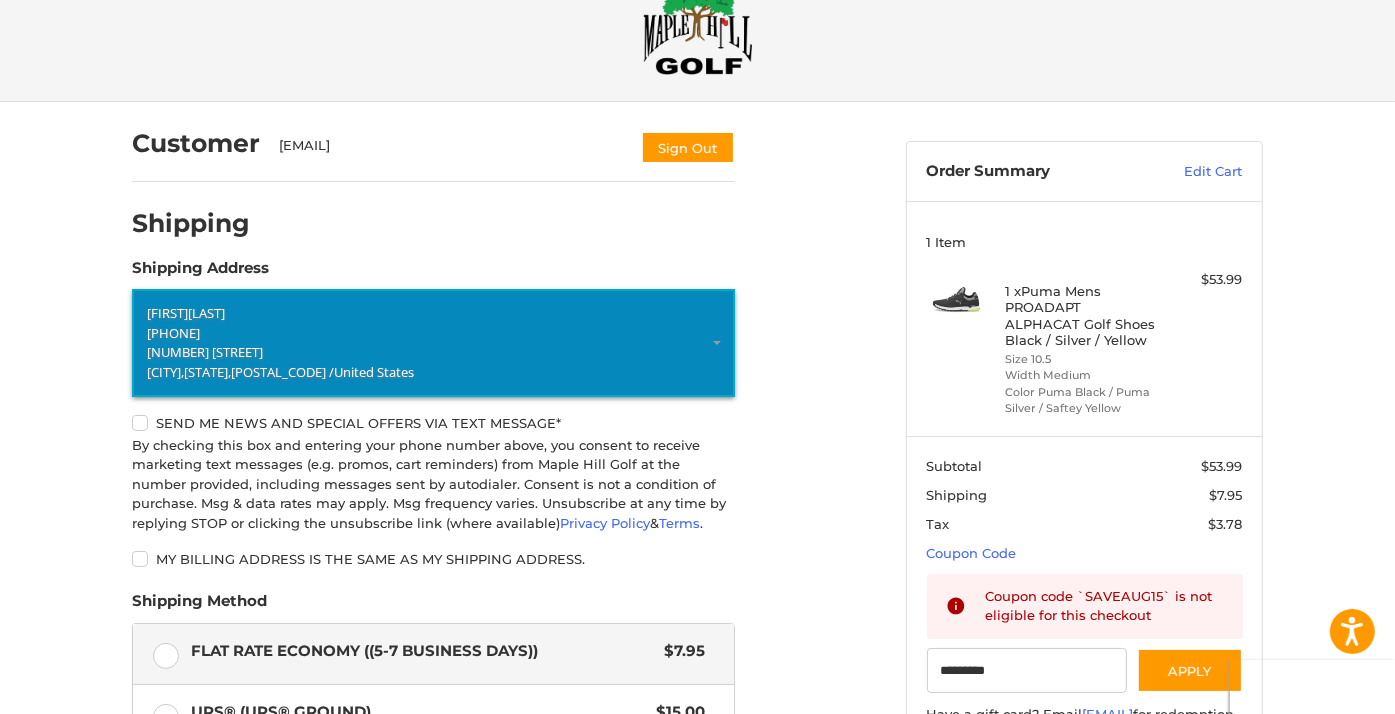 click on "Brian  Morrison   4072300927 314 RIUNITE CIR  WINTER SPRINGS,  Florida,  32708-3318 /  United States" at bounding box center [433, 343] 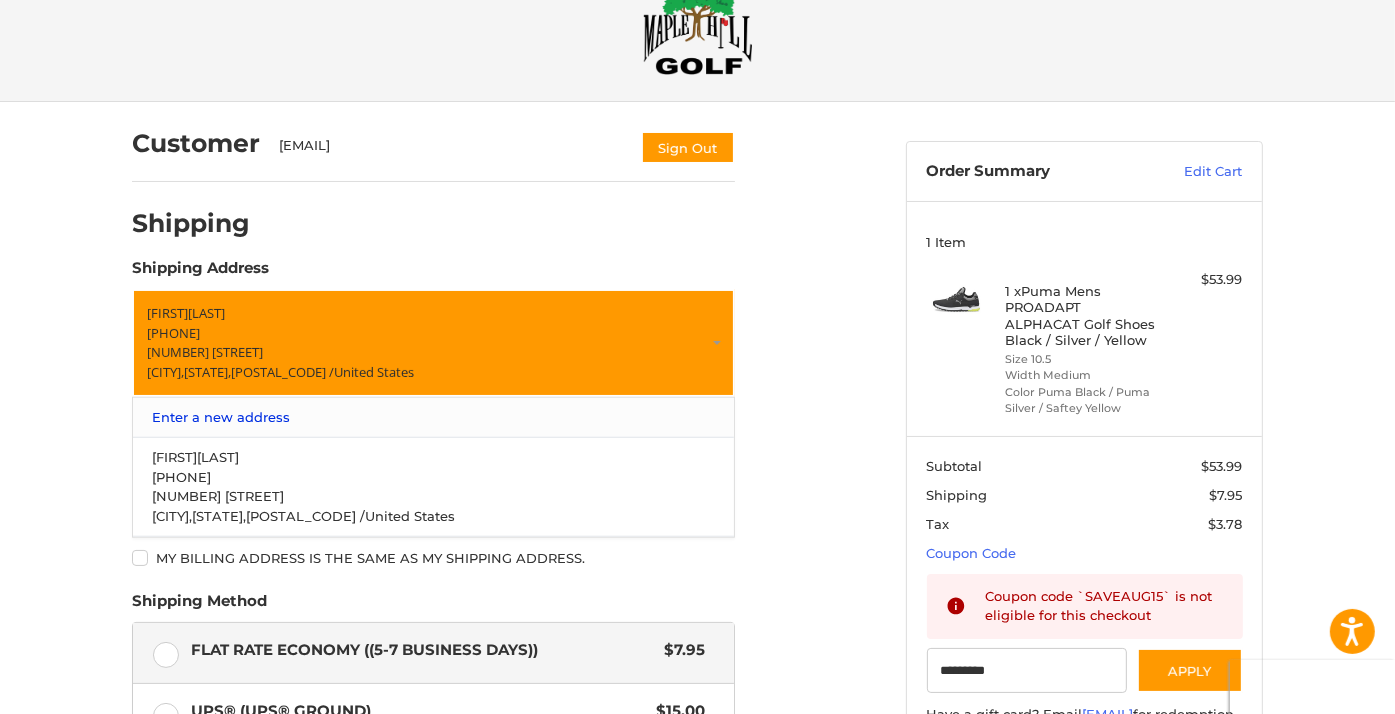 click on "Enter a new address" at bounding box center [434, 417] 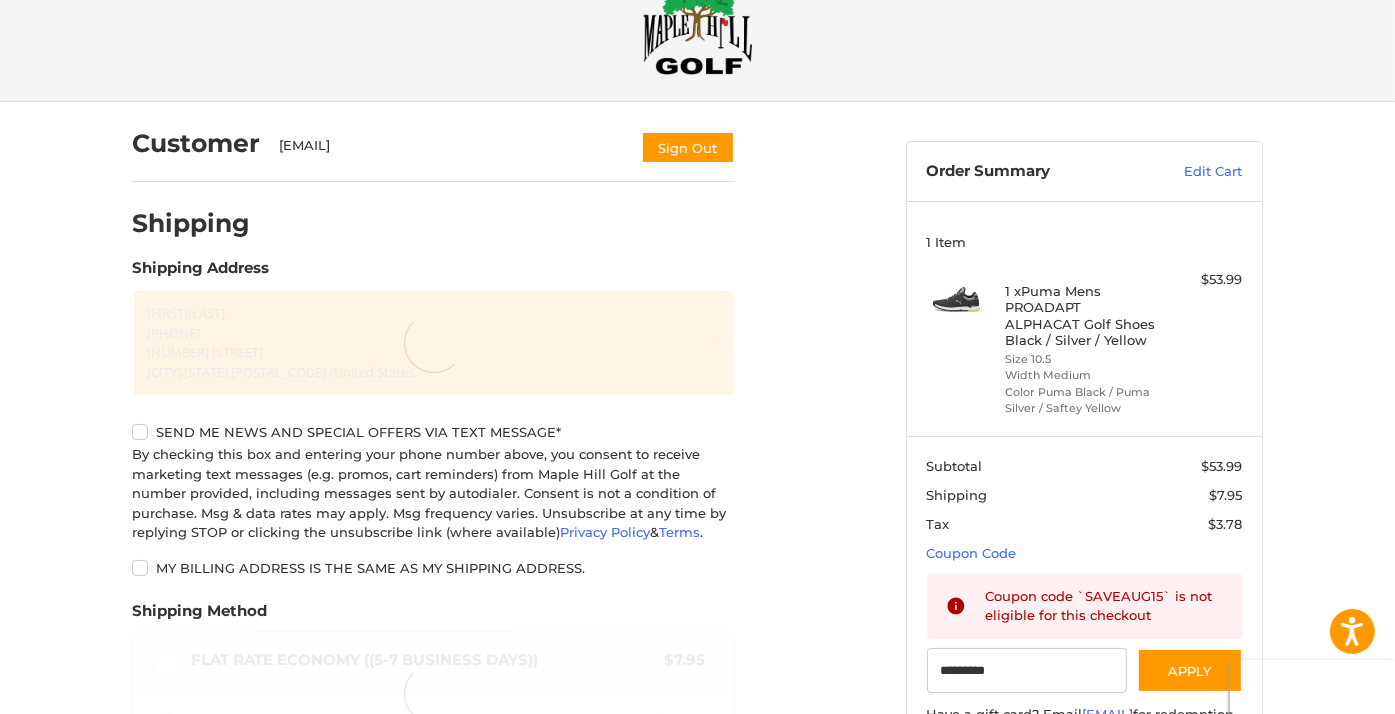 select on "**" 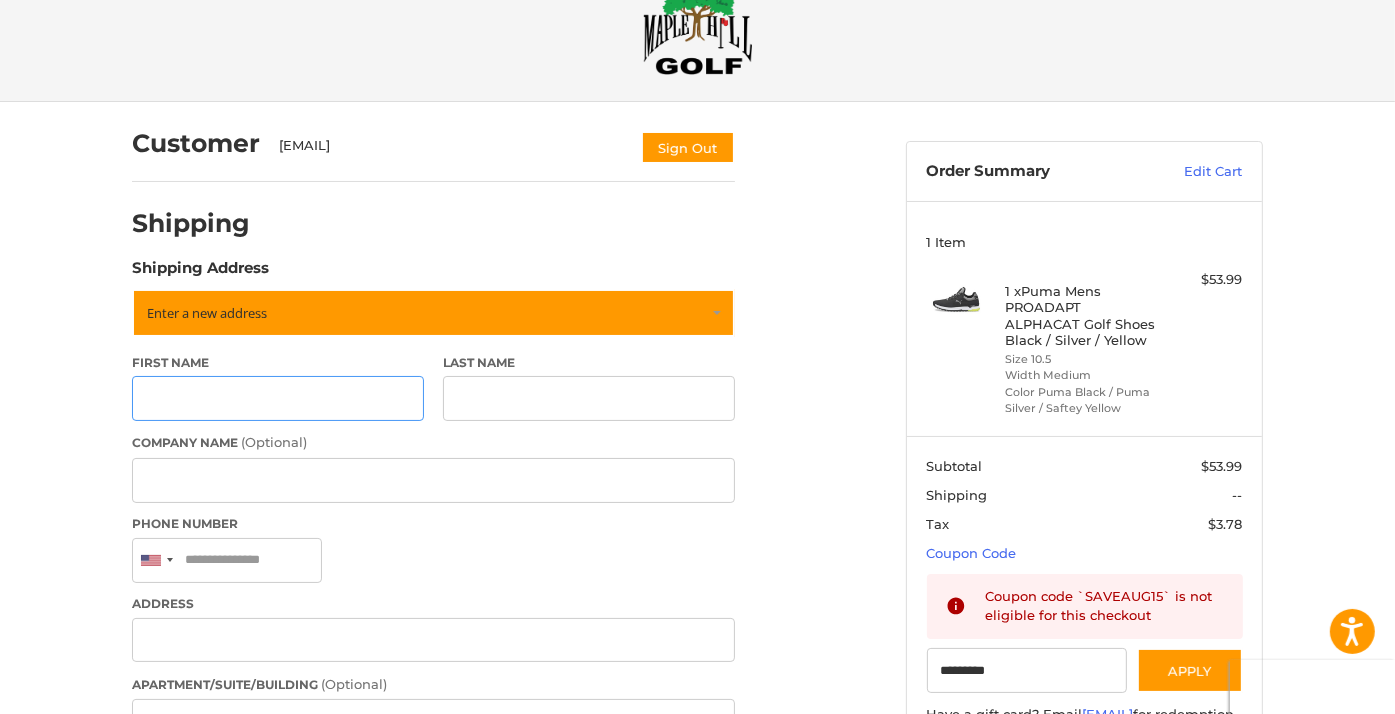 click on "First Name" at bounding box center [278, 398] 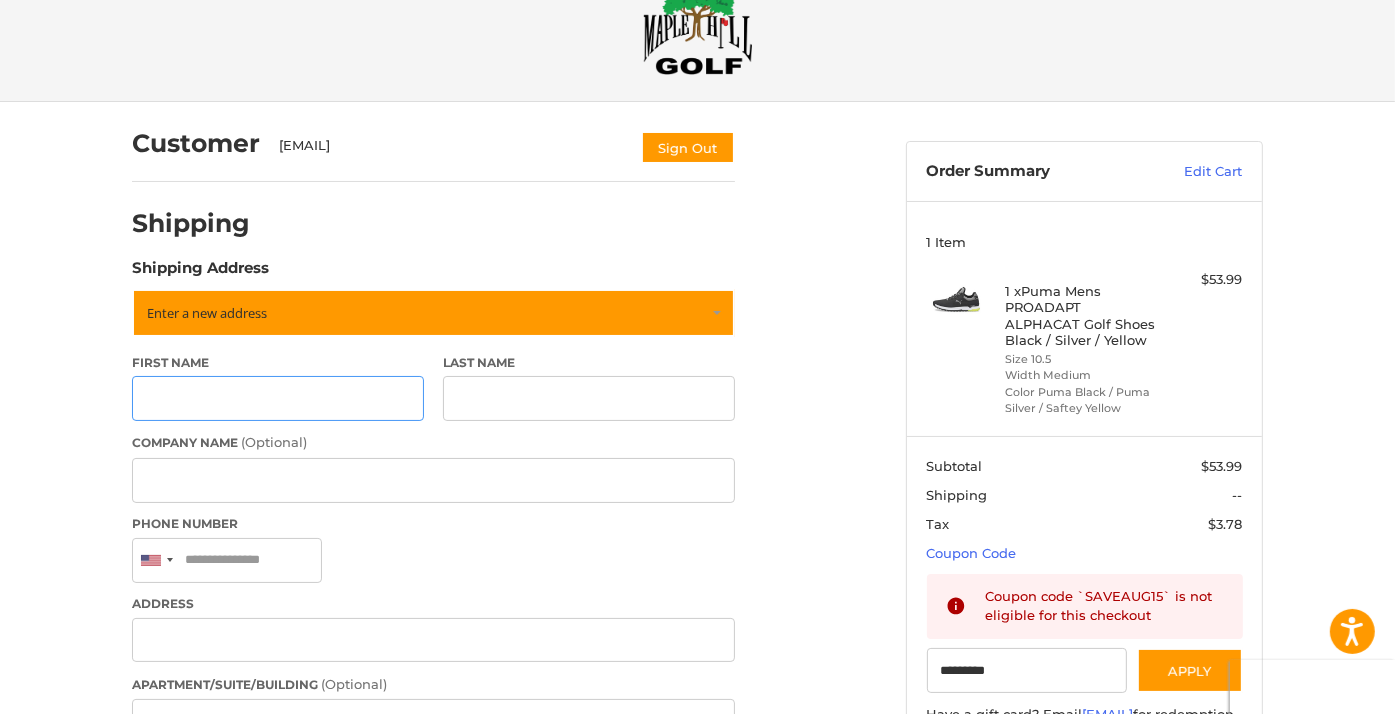 type on "*****" 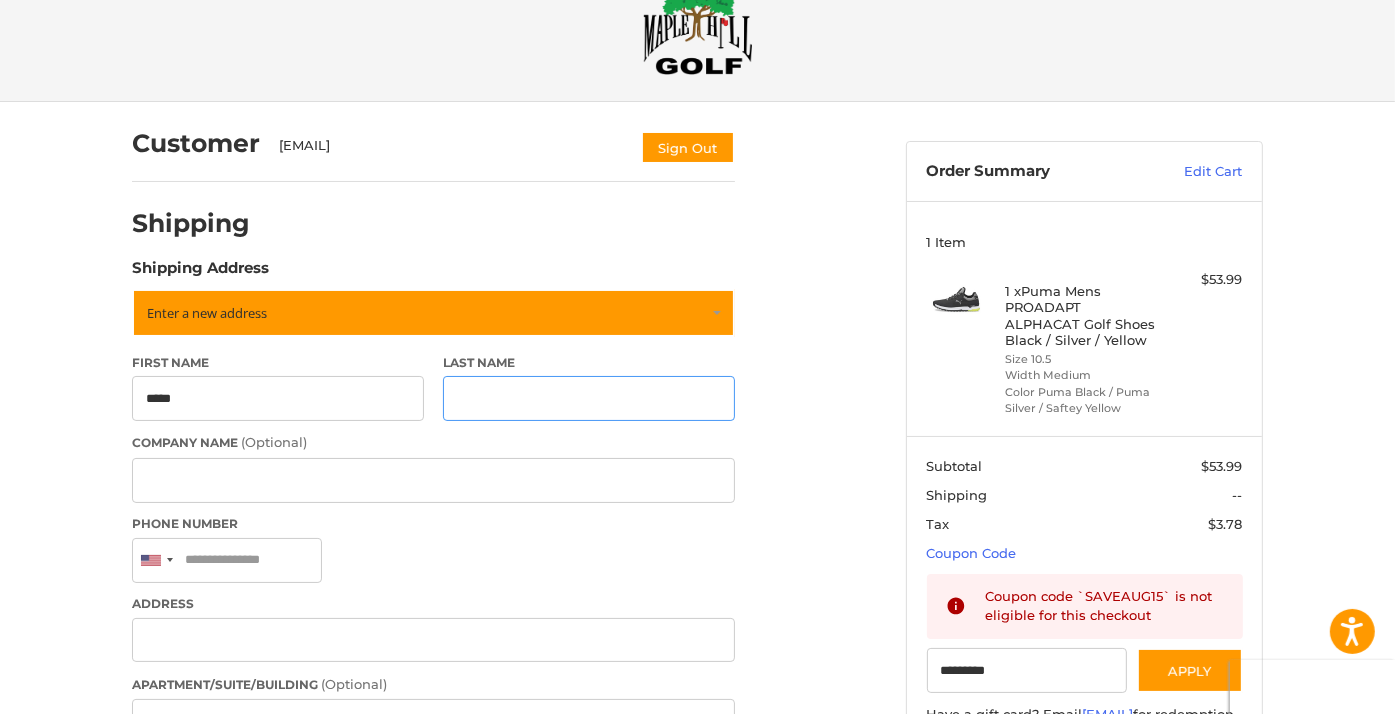 type on "********" 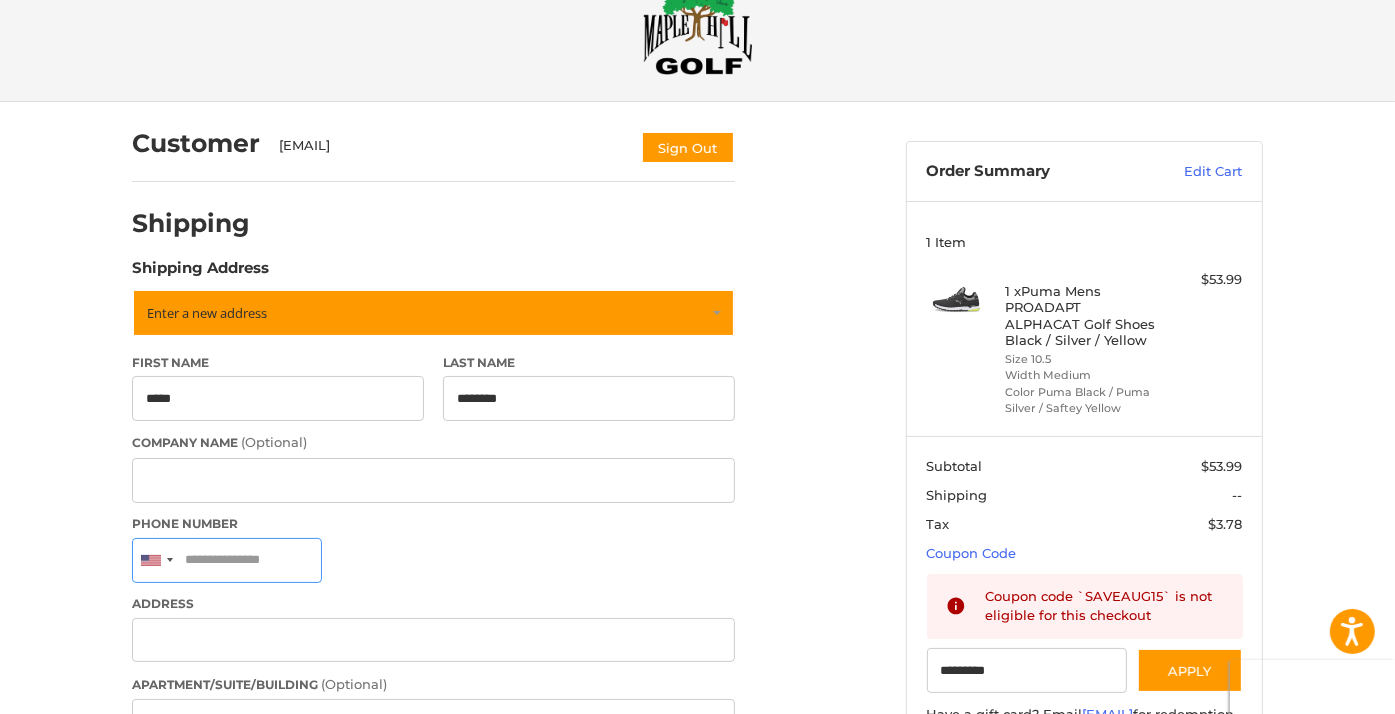 type on "**********" 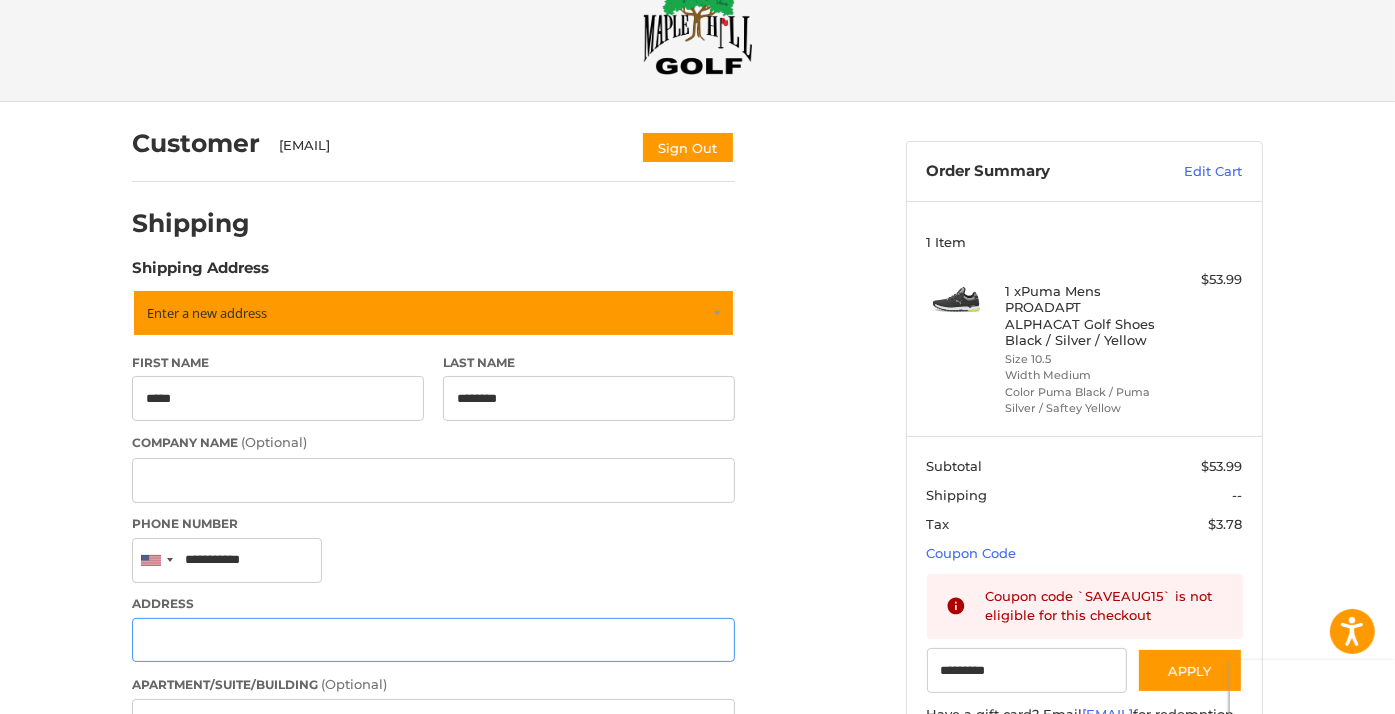 type on "**********" 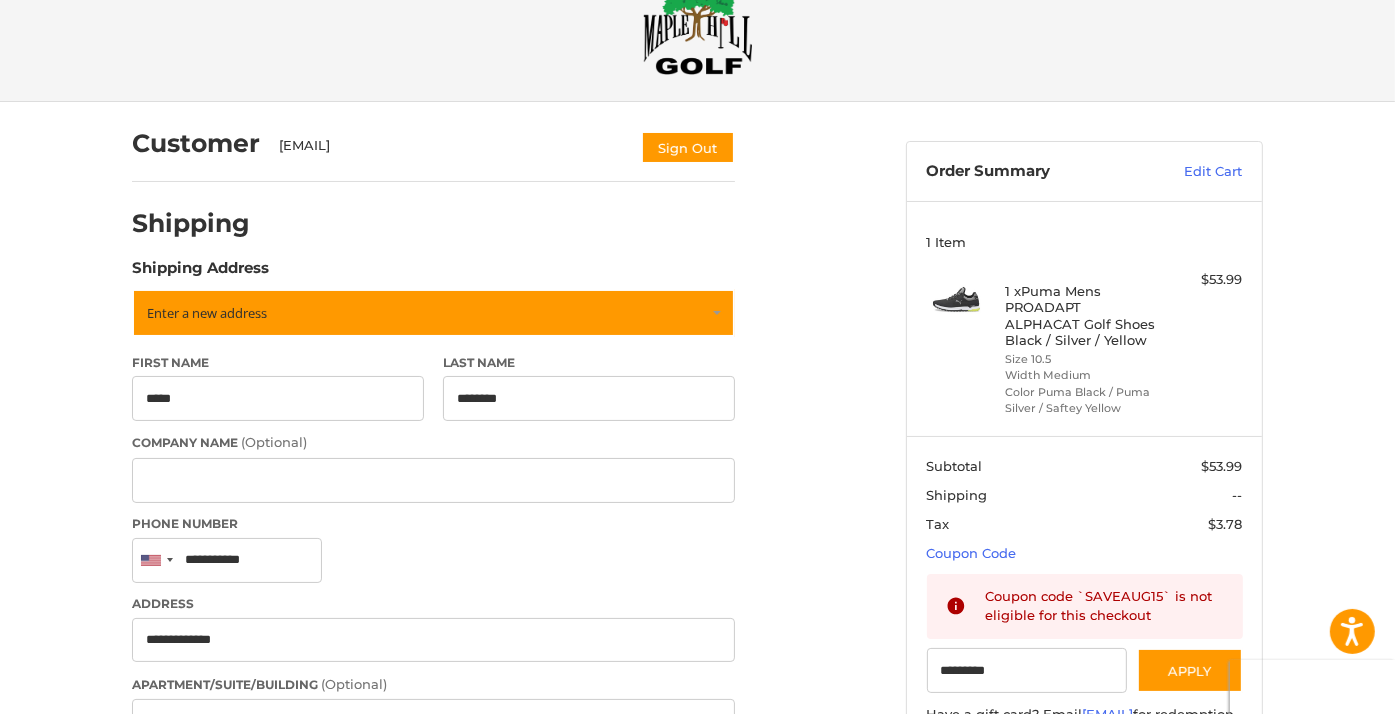 type on "**********" 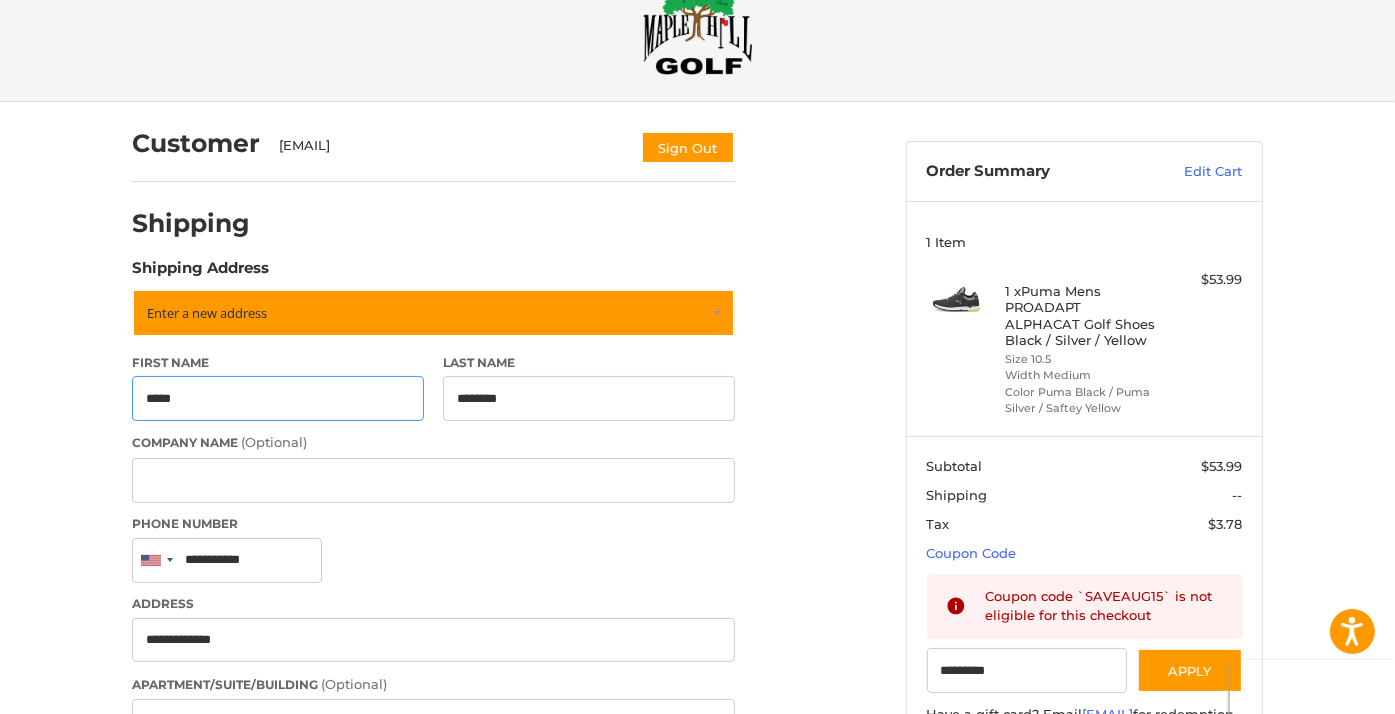 type on "**********" 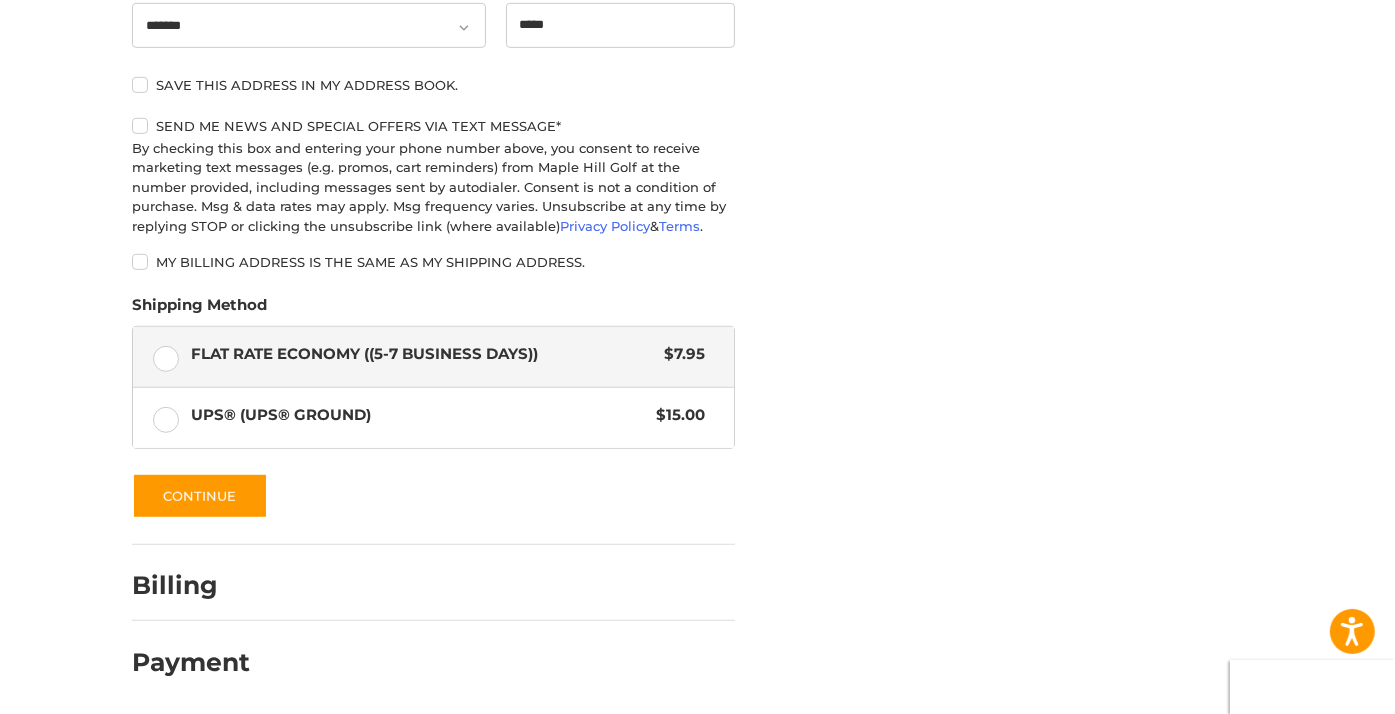 scroll, scrollTop: 997, scrollLeft: 0, axis: vertical 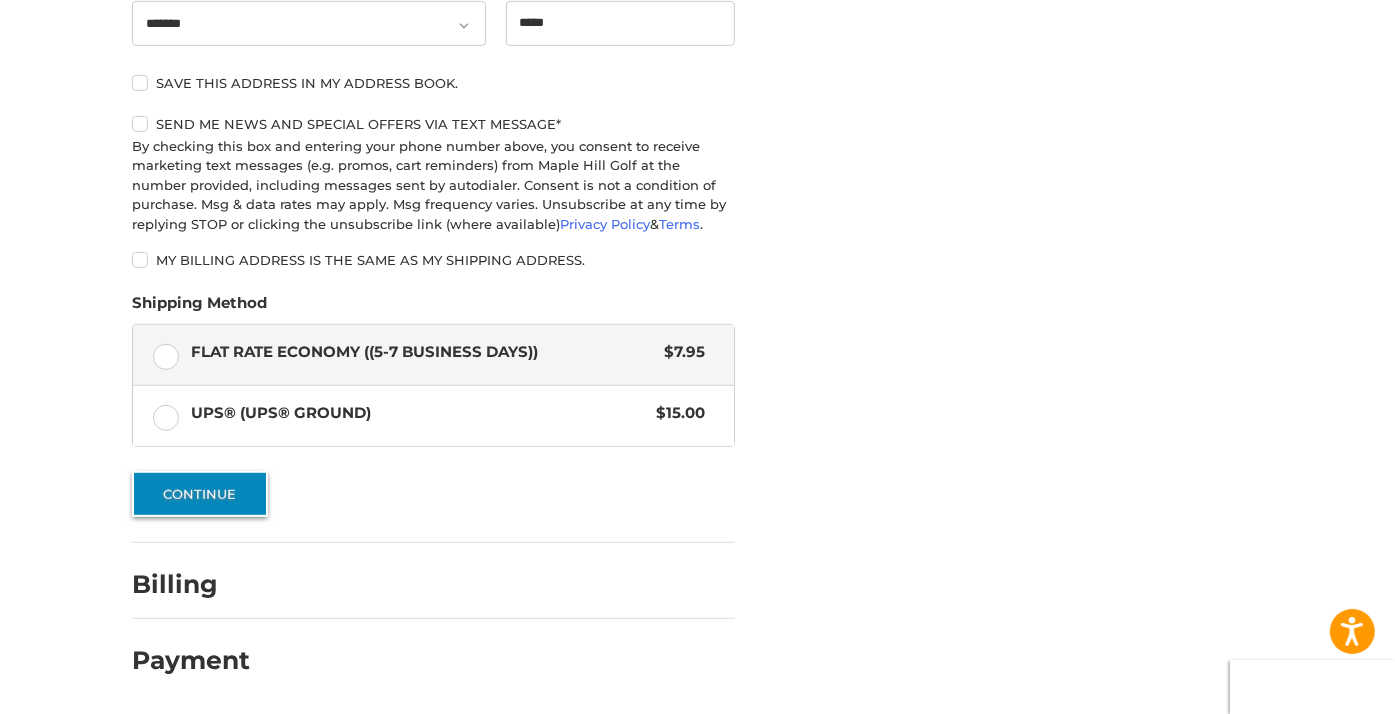 click on "Continue" at bounding box center [200, 494] 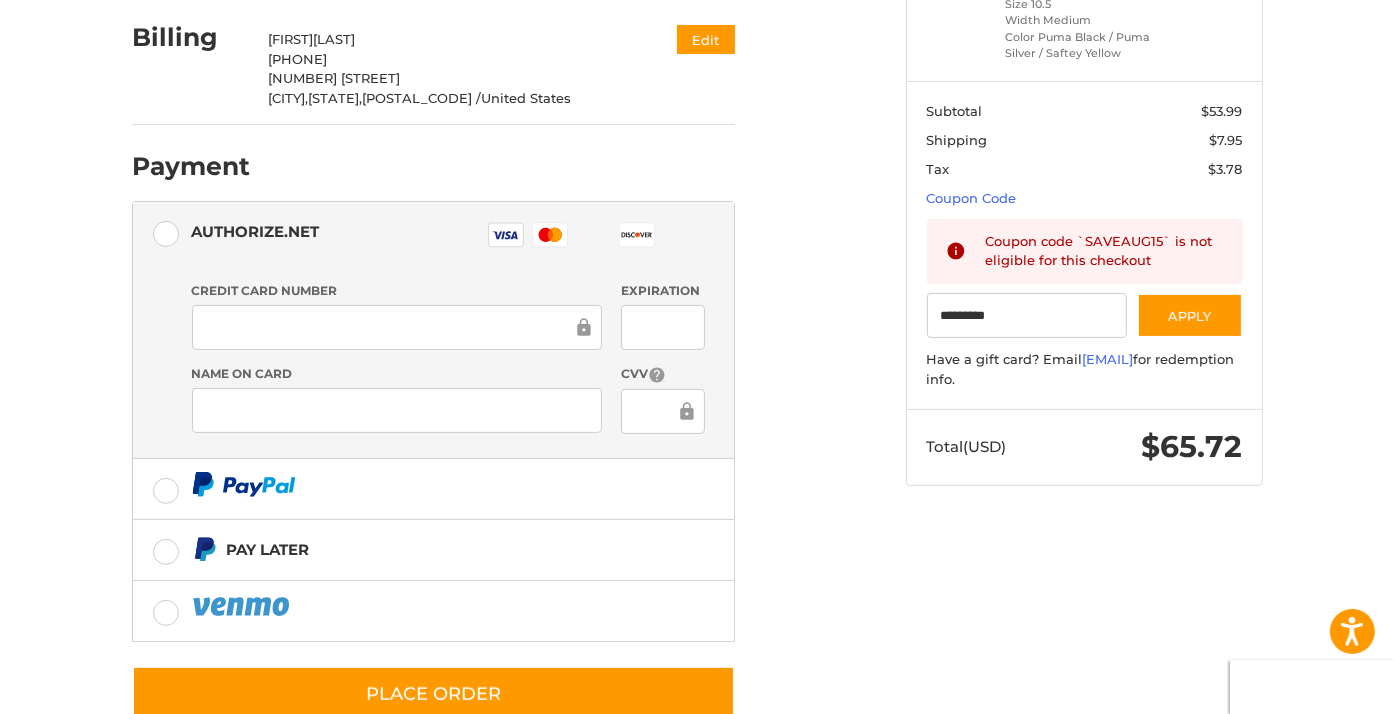 scroll, scrollTop: 365, scrollLeft: 0, axis: vertical 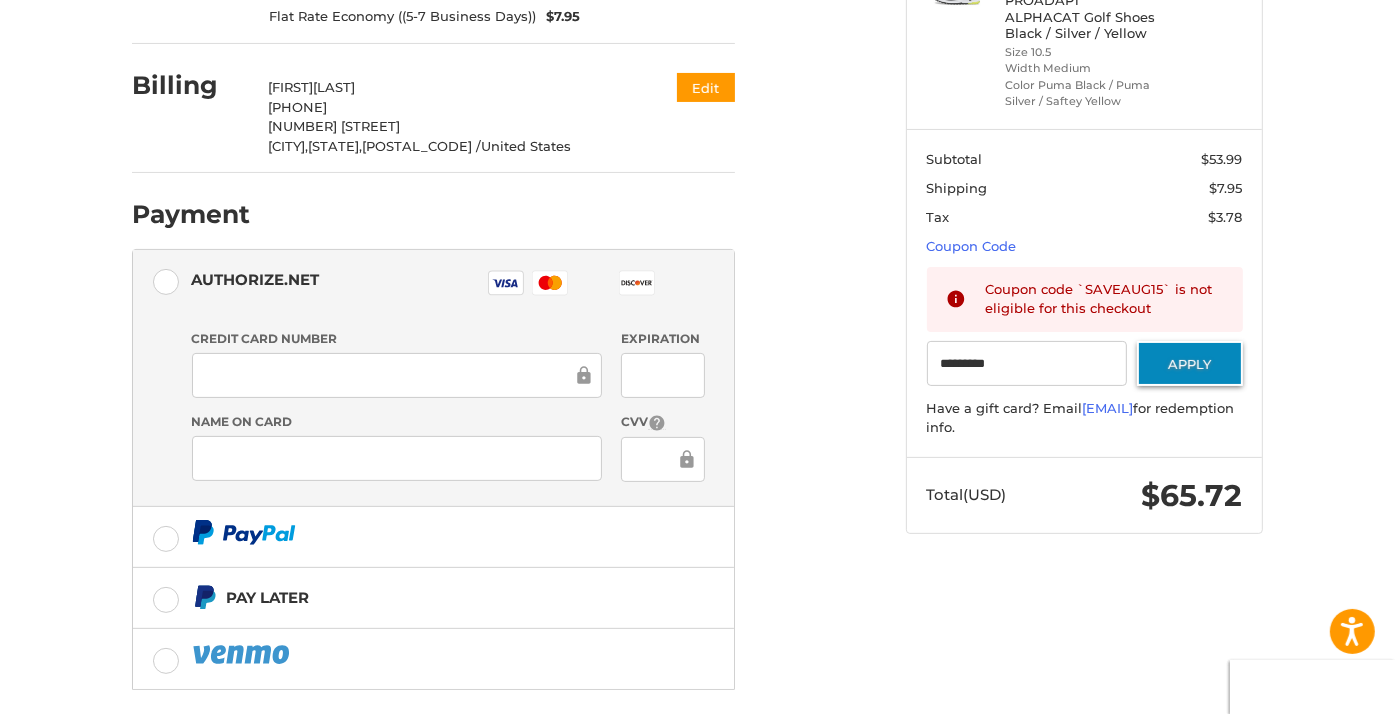 click on "Apply" at bounding box center (1190, 363) 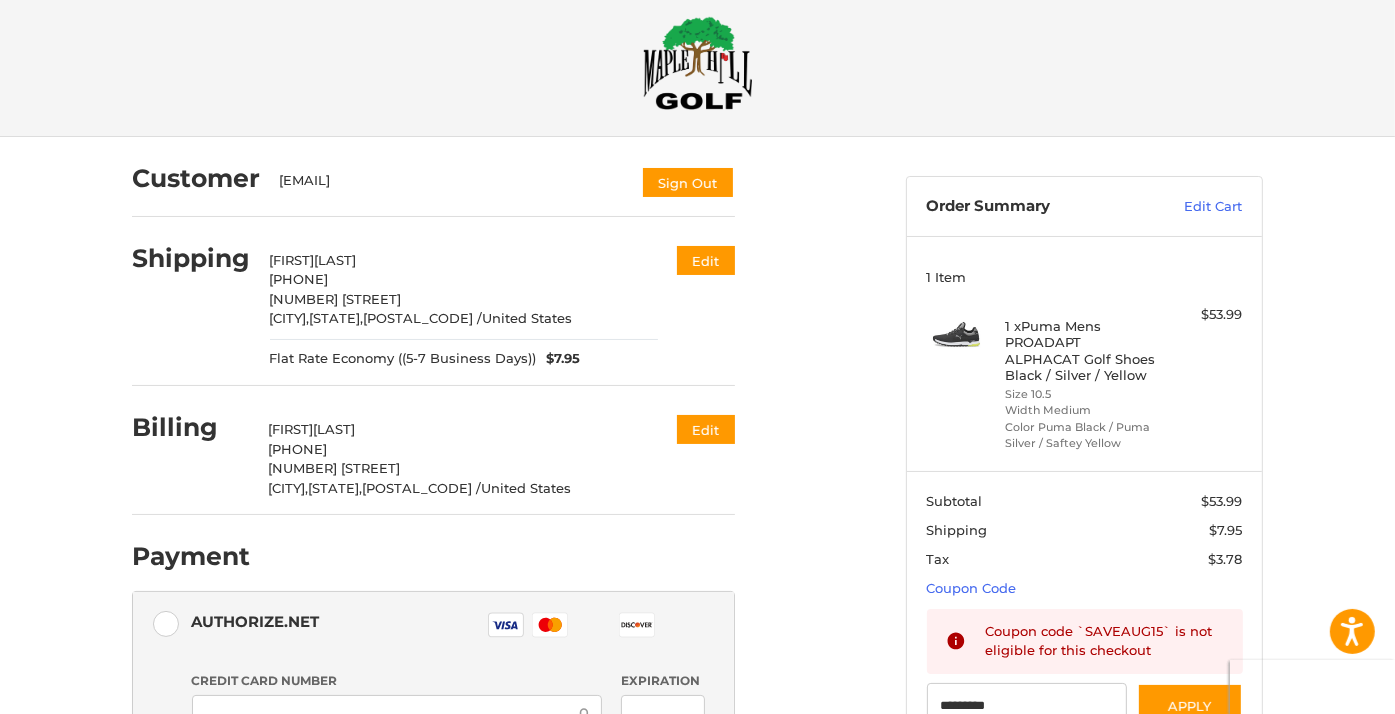 scroll, scrollTop: 0, scrollLeft: 0, axis: both 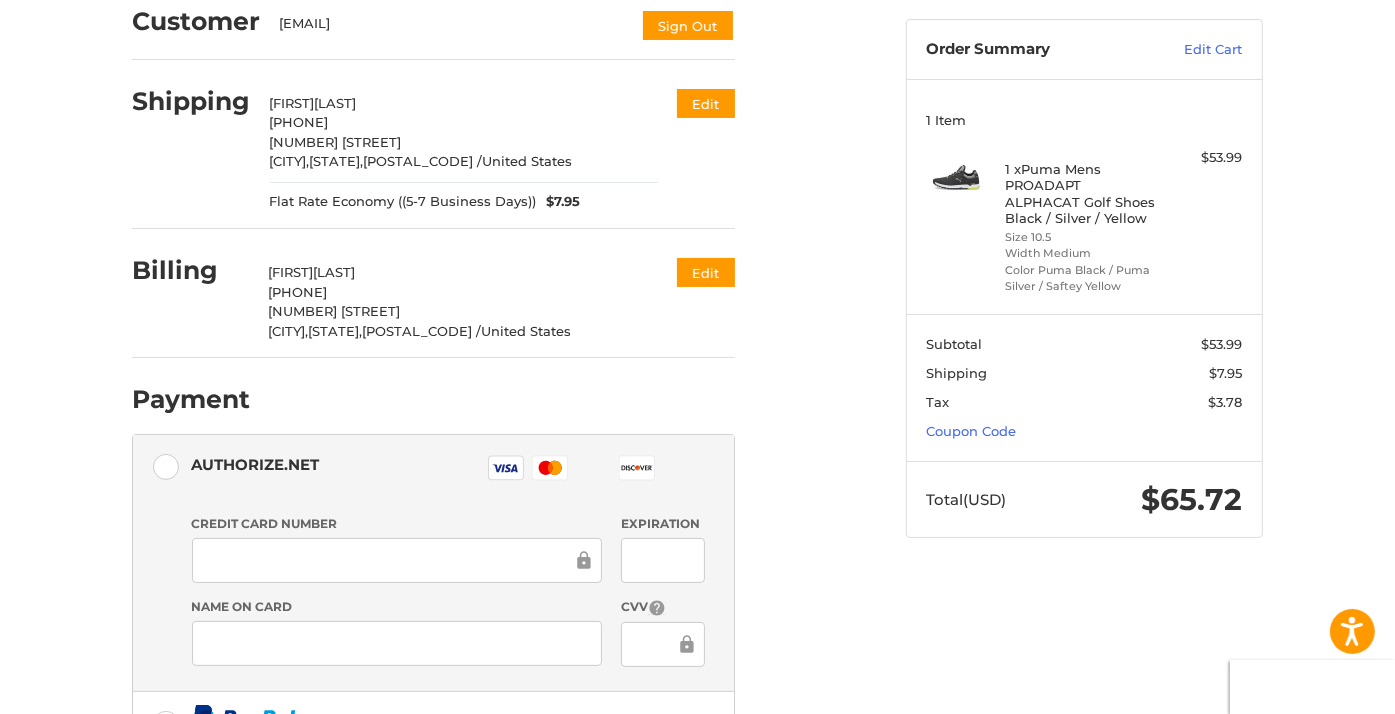 click on "Customer [EMAIL] Sign Out Shipping [FIRST] [LAST] [PHONE] [NUMBER] [STREET] [CITY], [STATE], [POSTAL_CODE] / United States Flat Rate Economy ((5-7 Business Days)) $7.95 Edit Billing [FIRST] [LAST] [PHONE] [NUMBER] [STREET] [CITY], [STATE], [POSTAL_CODE] / United States Edit Payment Payment Methods Authorize.net Authorize.net Visa Master Amex Discover Diners Club JCB Credit card Credit Card Number Expiration Name on Card CVV Pay Later Redeemable Payments Coupon Code Place Order" at bounding box center [504, 480] 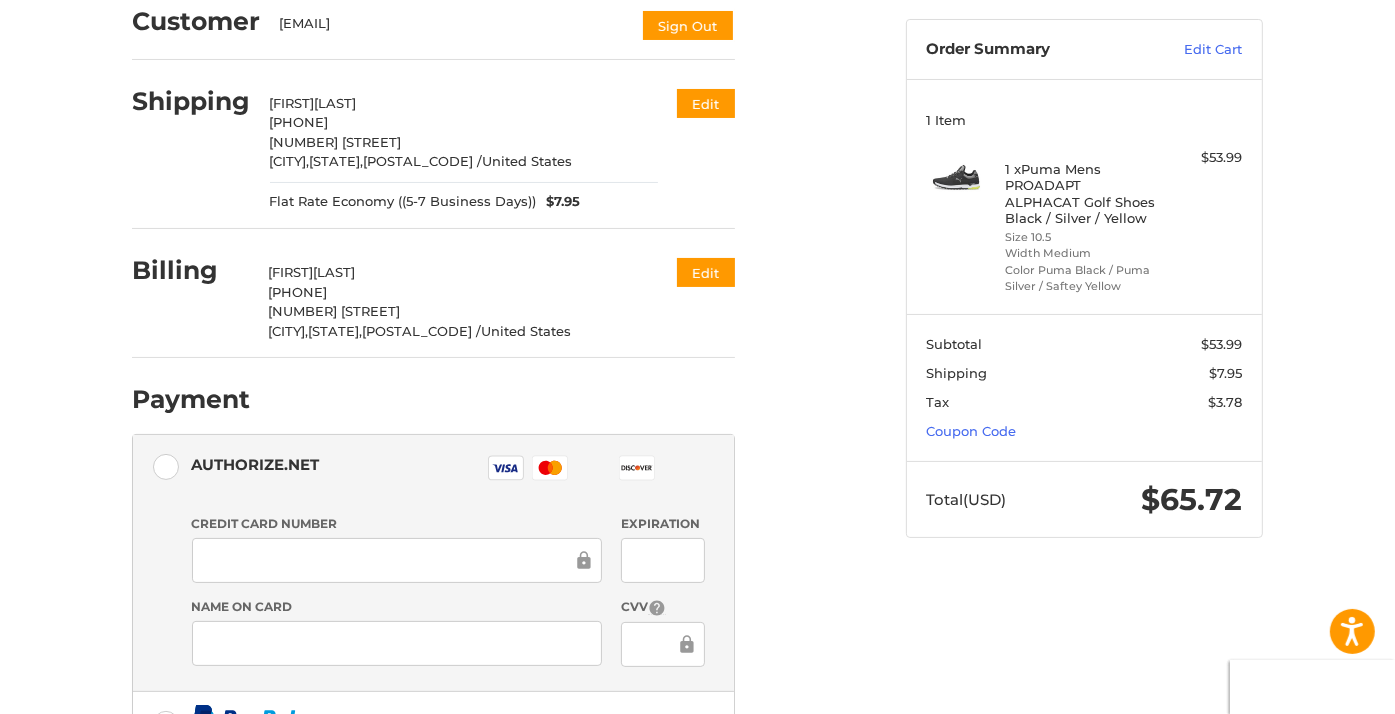 click at bounding box center [0, 1000] 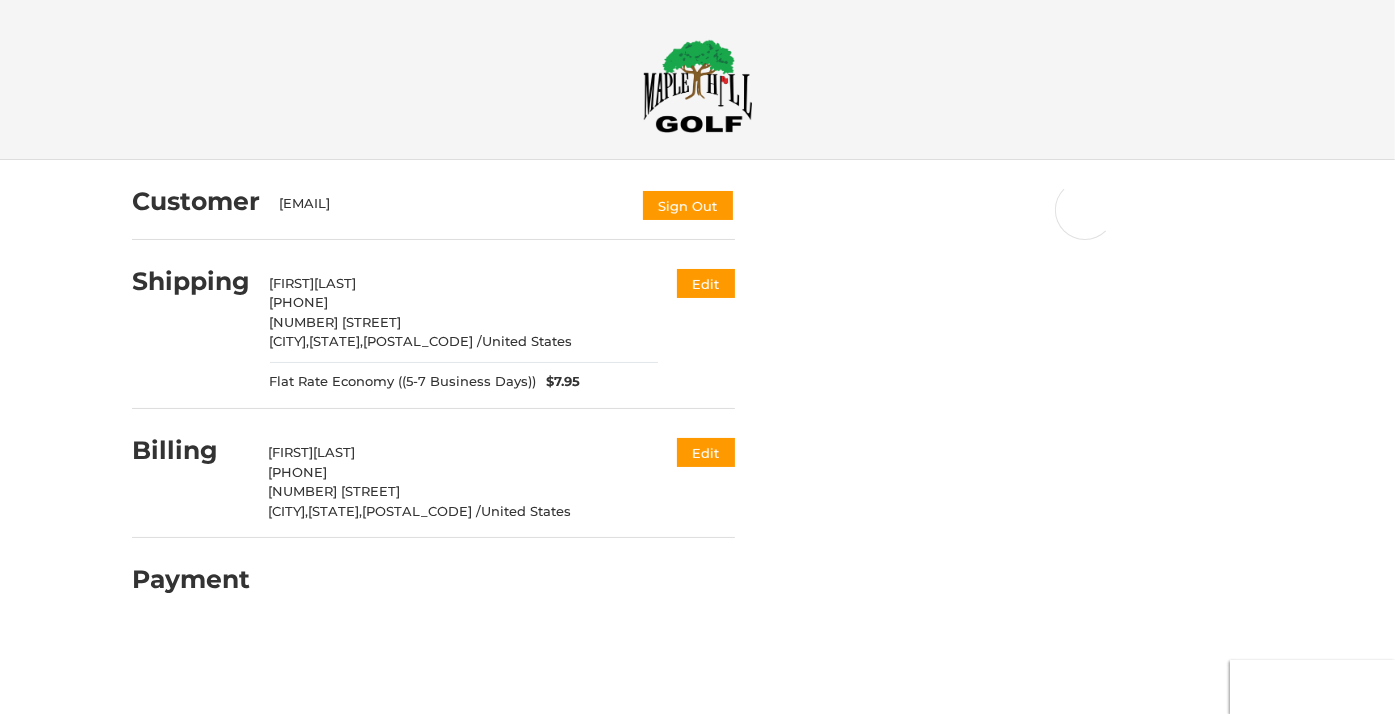 scroll, scrollTop: 0, scrollLeft: 0, axis: both 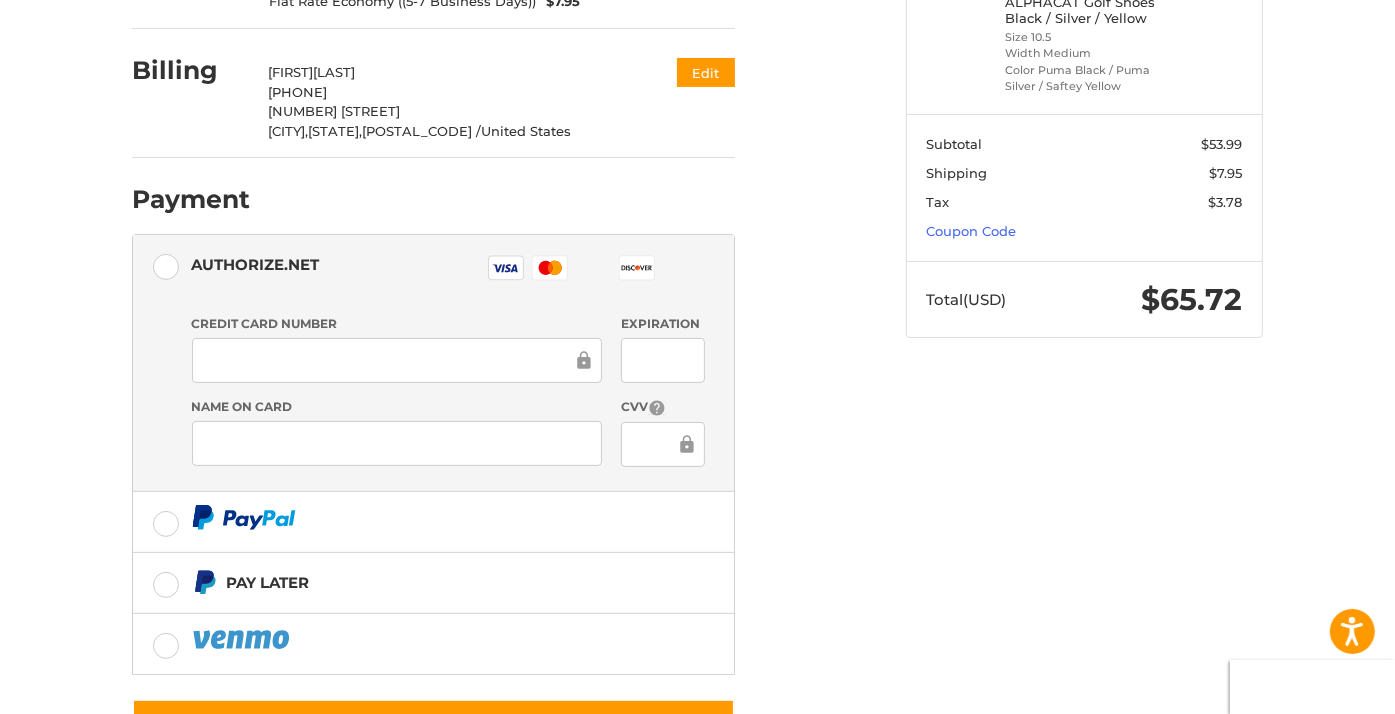 click at bounding box center [0, 800] 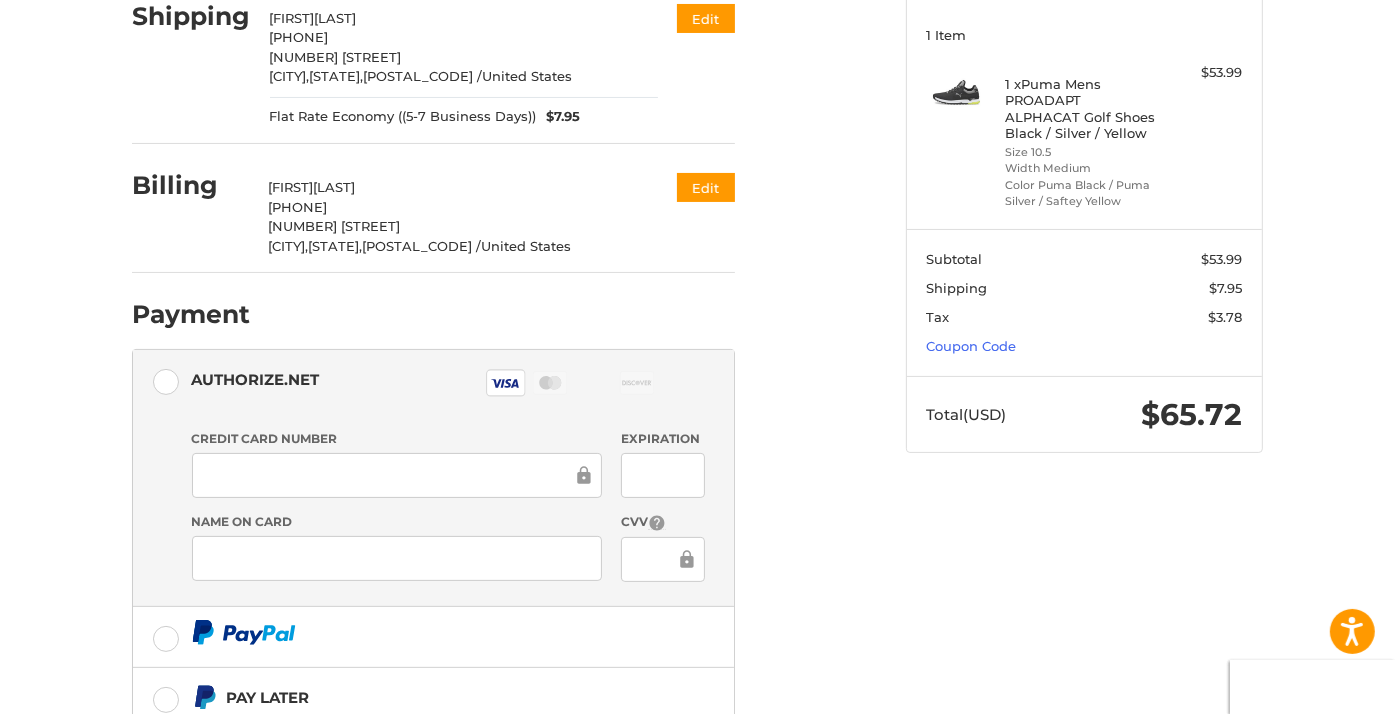 scroll, scrollTop: 465, scrollLeft: 0, axis: vertical 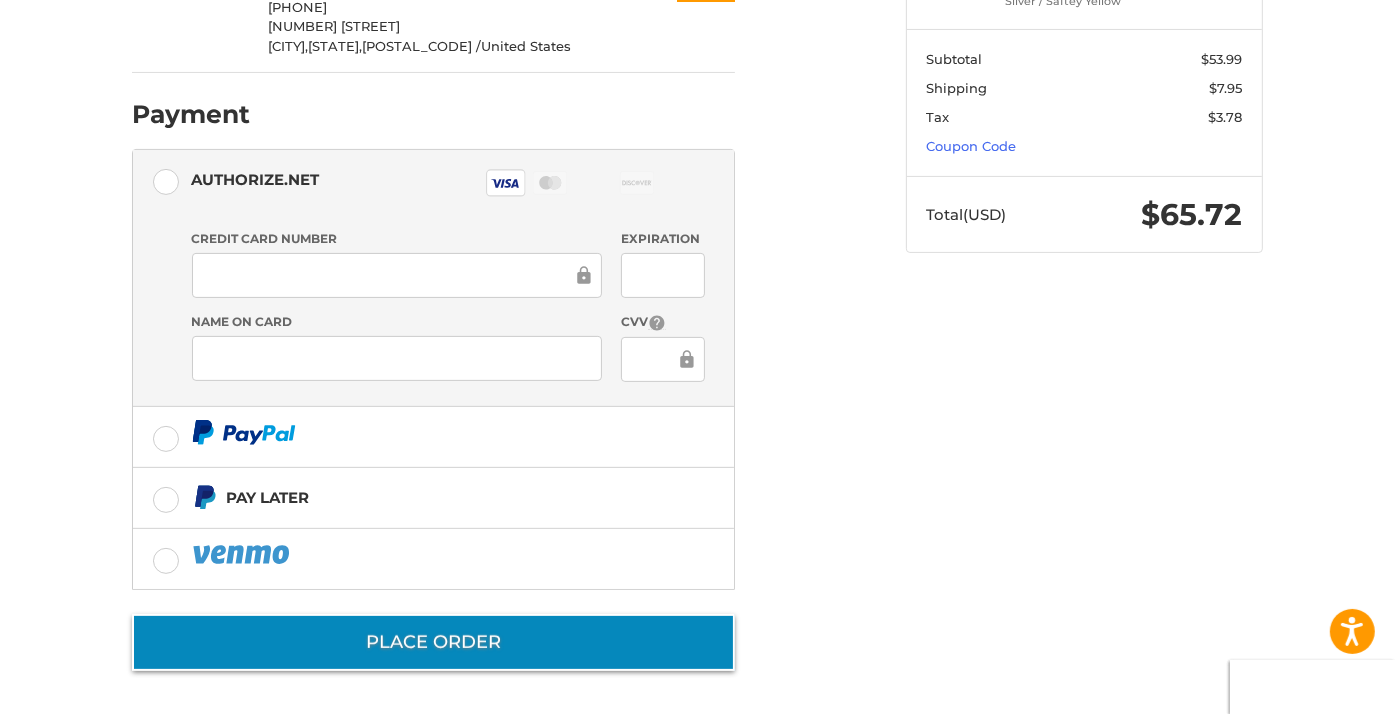 click on "Place Order" at bounding box center (433, 642) 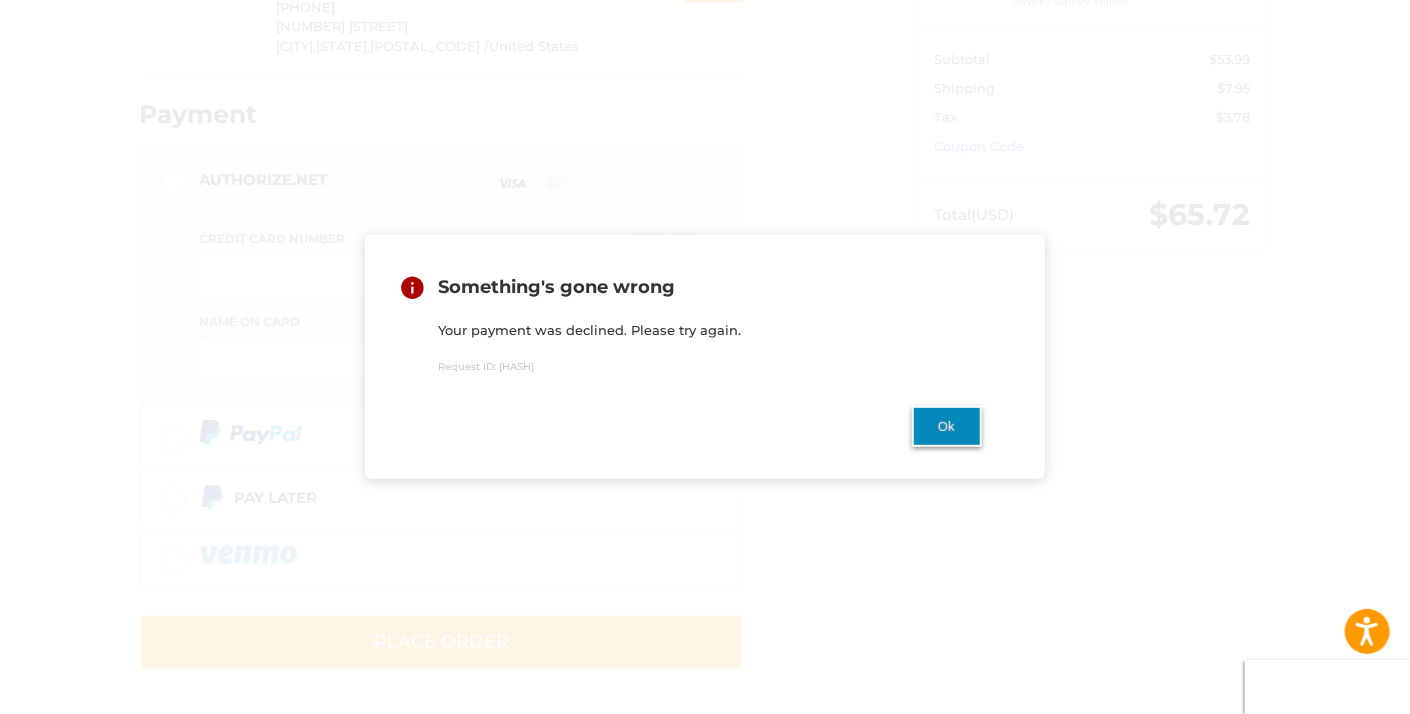 click on "Ok" at bounding box center [947, 426] 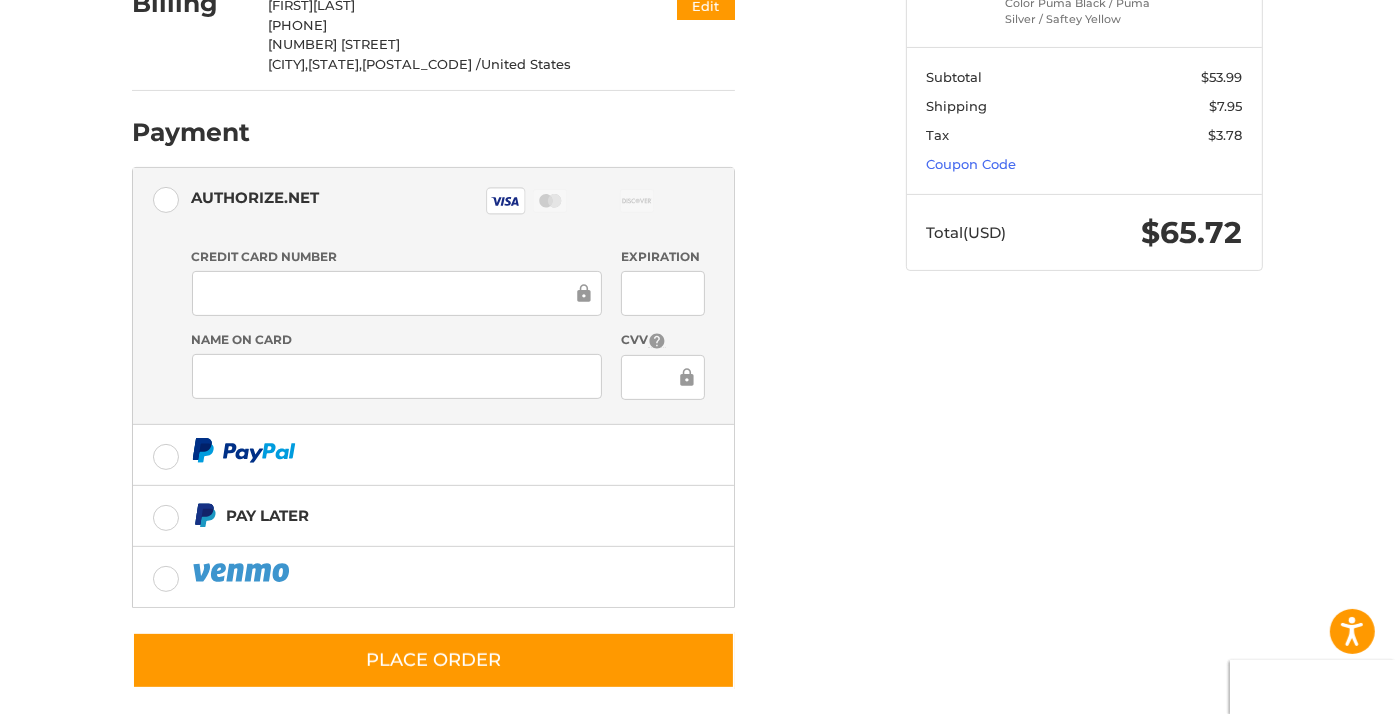 scroll, scrollTop: 465, scrollLeft: 0, axis: vertical 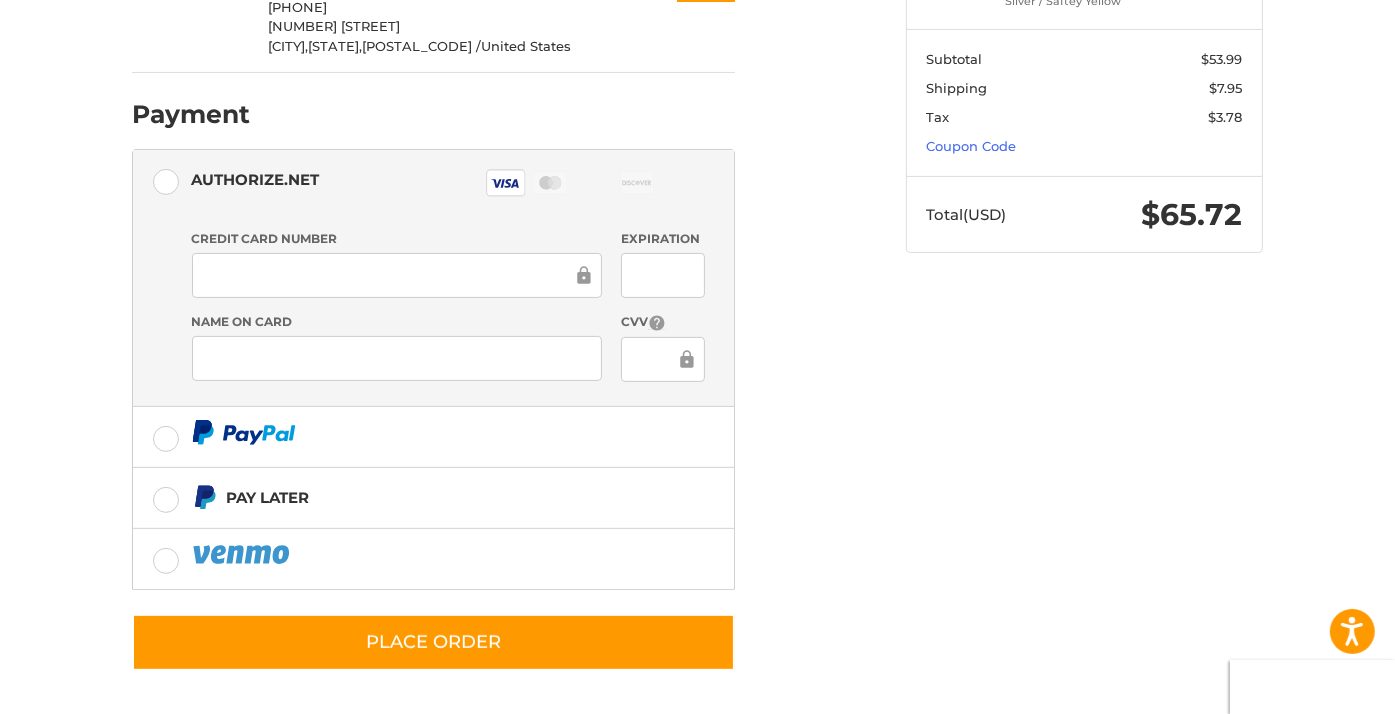 click on "Customer [EMAIL] Sign Out Shipping [FIRST] [LAST] [PHONE] [NUMBER] [STREET] [CITY], [STATE], [POSTAL_CODE] / United States Flat Rate Economy ((5-7 Business Days)) $7.95 Edit Billing [FIRST] [LAST] [PHONE] [NUMBER] [STREET] [CITY], [STATE], [POSTAL_CODE] / United States Edit Payment Payment Methods Authorize.net Authorize.net Visa Master Amex Discover Diners Club JCB Credit card Credit Card Number Expiration Name on Card CVV Pay Later Redeemable Payments Coupon Code Place Order" at bounding box center [472, 183] 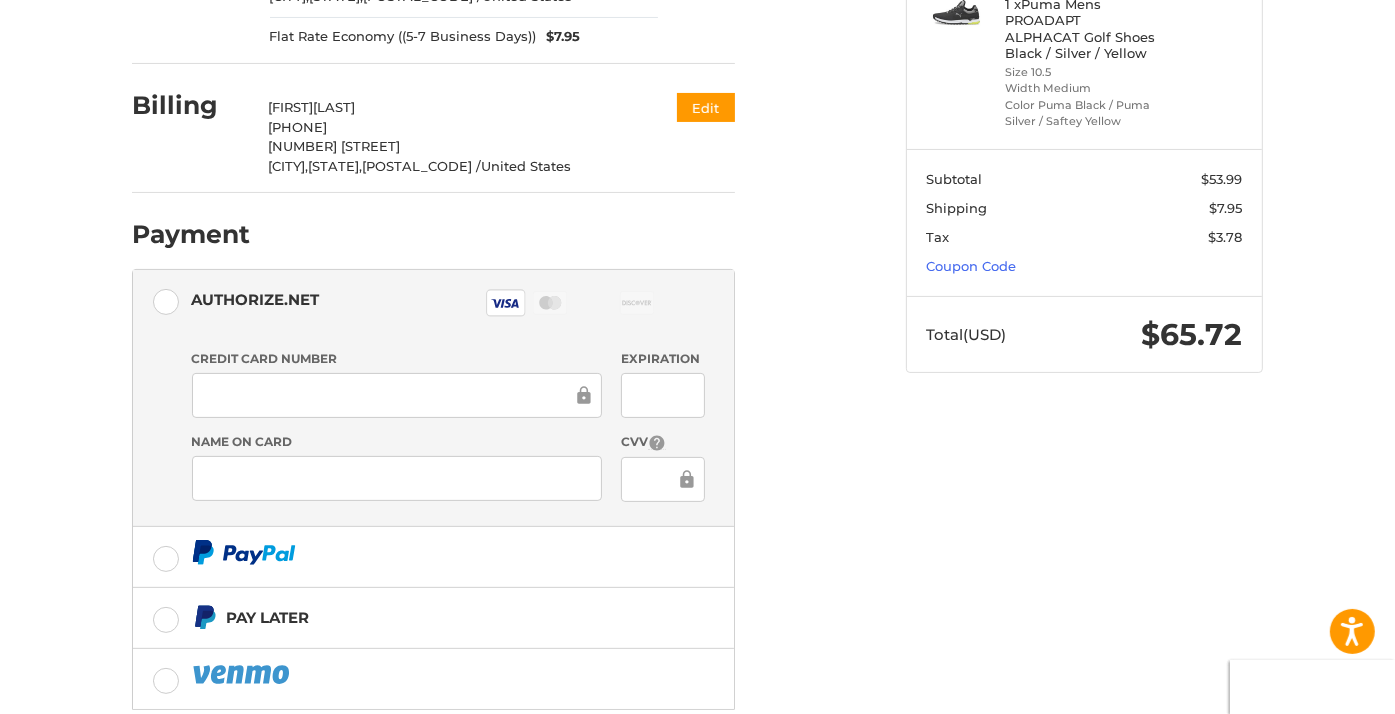 scroll, scrollTop: 365, scrollLeft: 0, axis: vertical 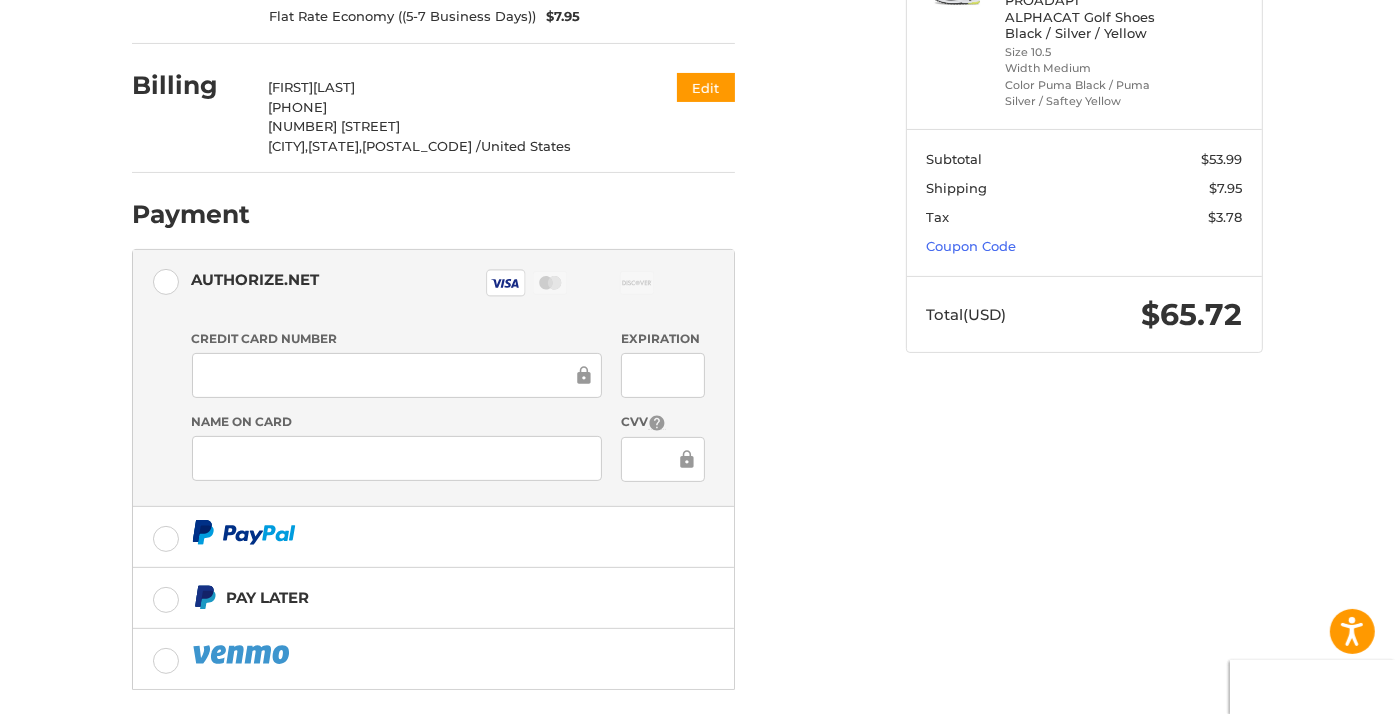 click 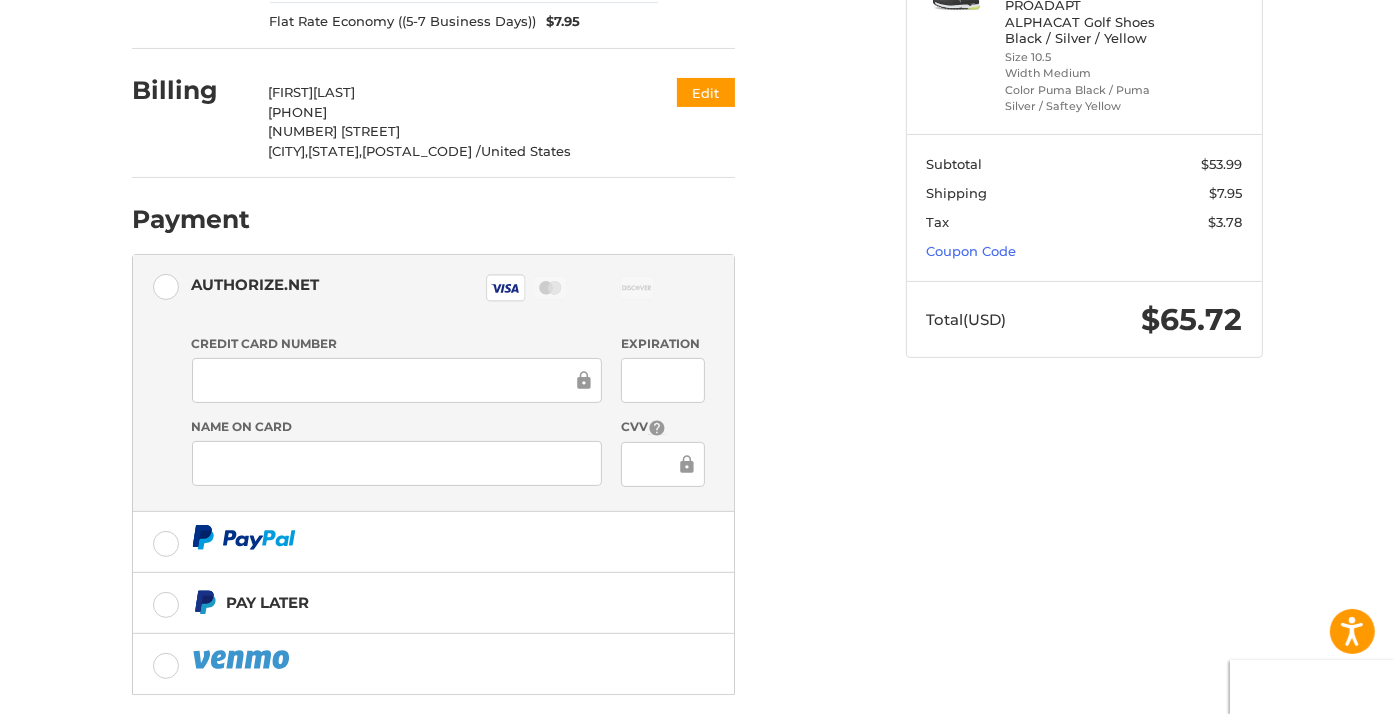 scroll, scrollTop: 400, scrollLeft: 0, axis: vertical 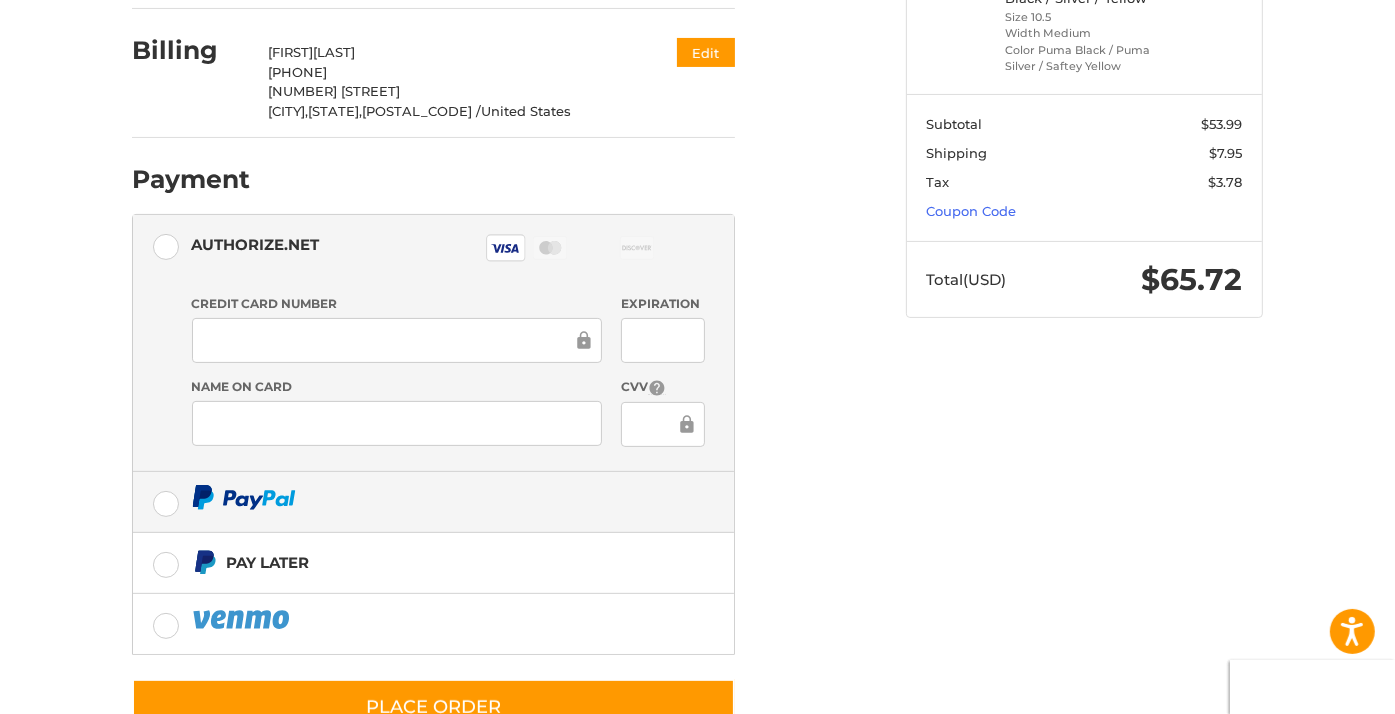 click at bounding box center [433, 502] 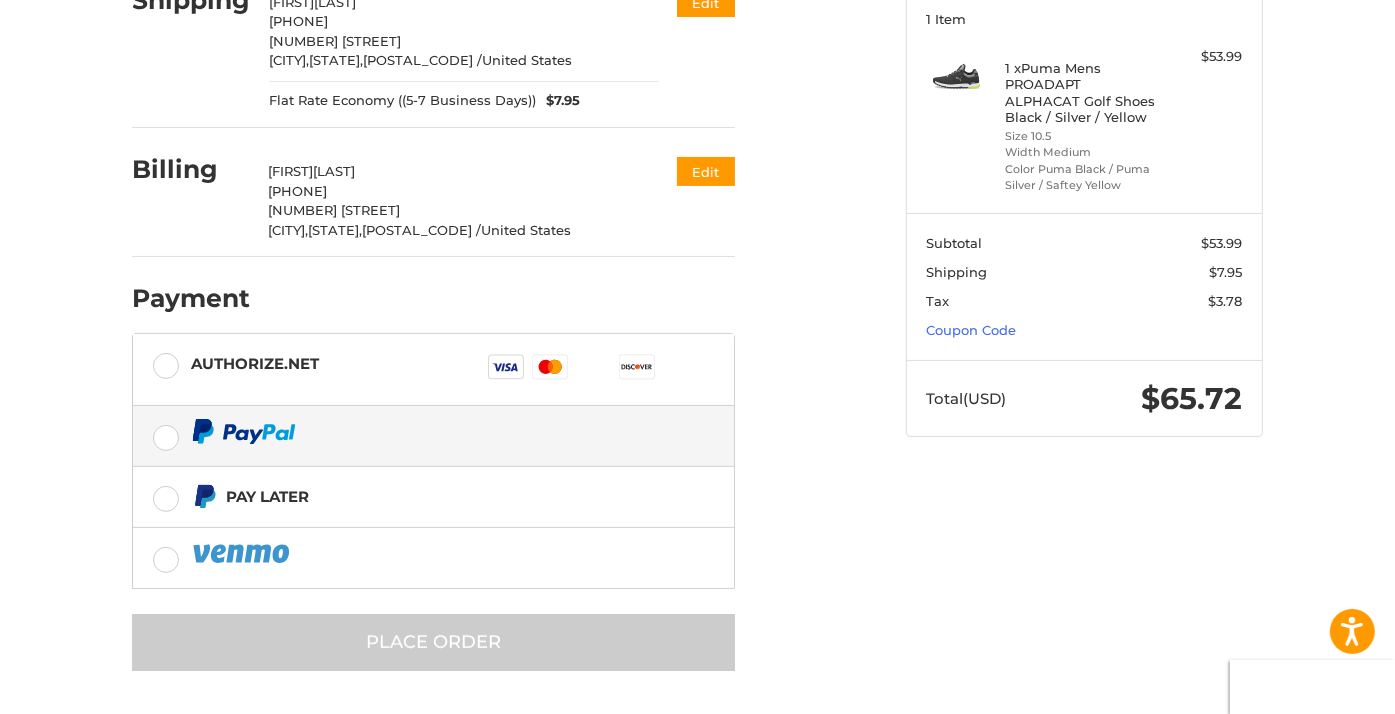 scroll, scrollTop: 283, scrollLeft: 0, axis: vertical 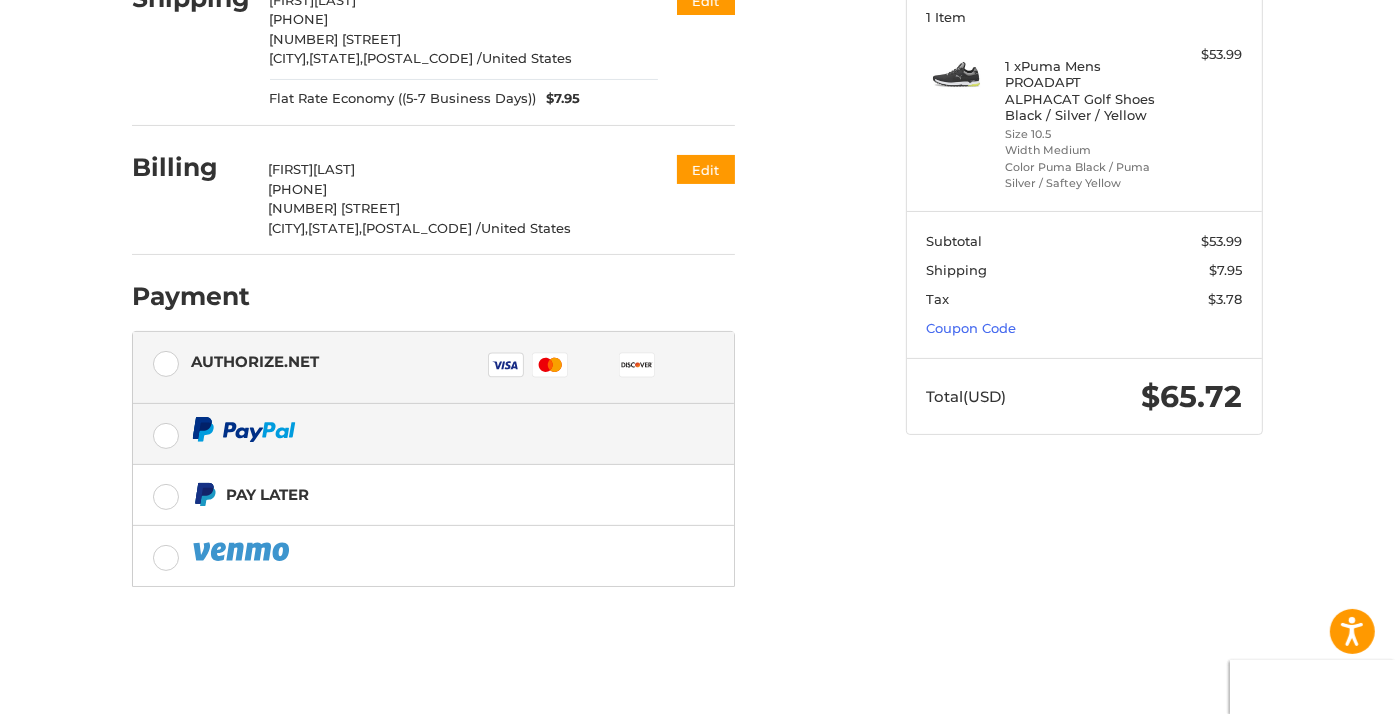 click on "Authorize.net Visa Master Amex Discover Diners Club JCB" at bounding box center (433, 368) 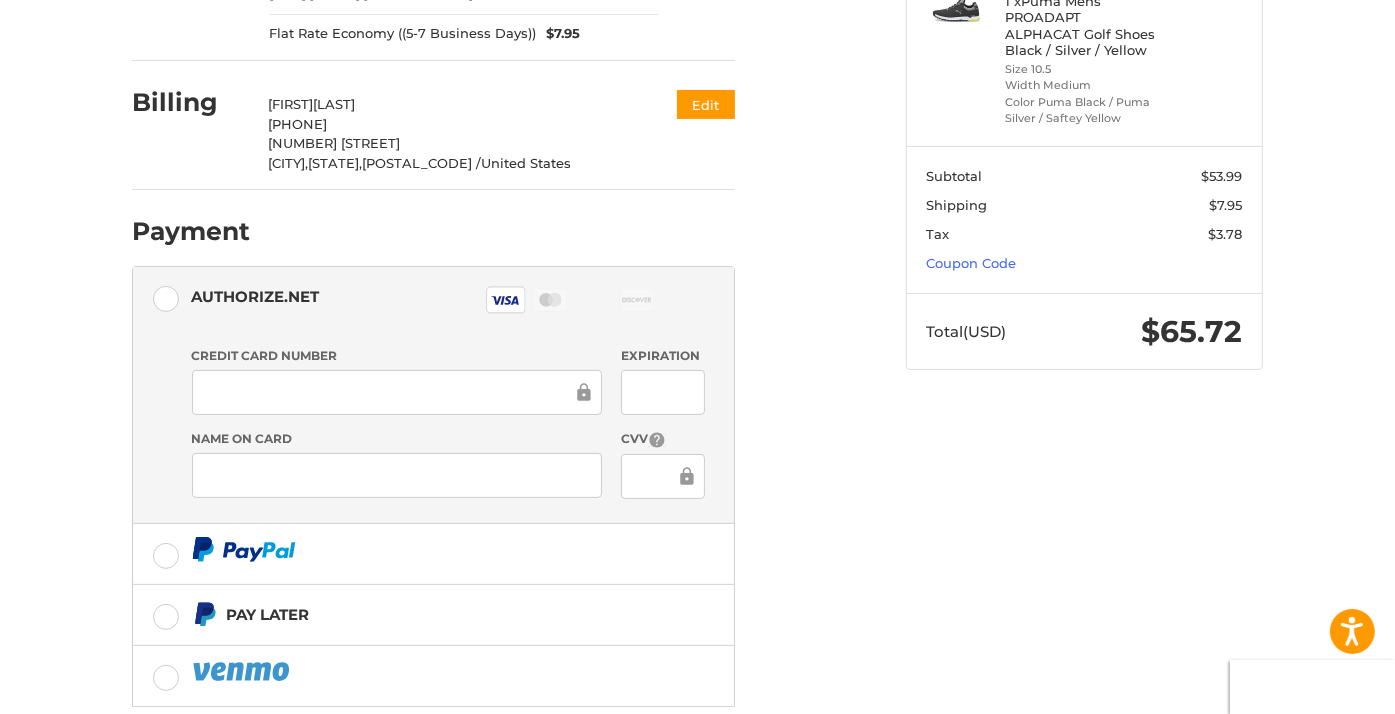 scroll, scrollTop: 380, scrollLeft: 0, axis: vertical 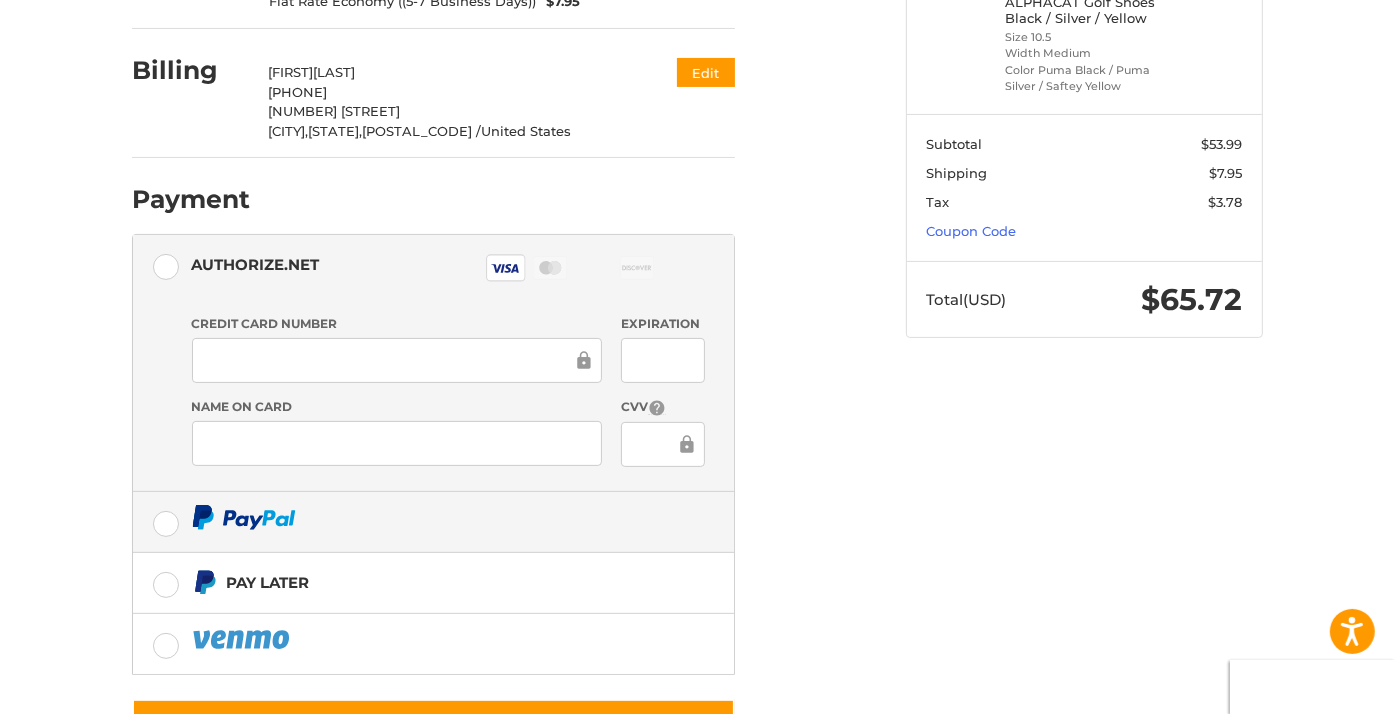 click at bounding box center (433, 522) 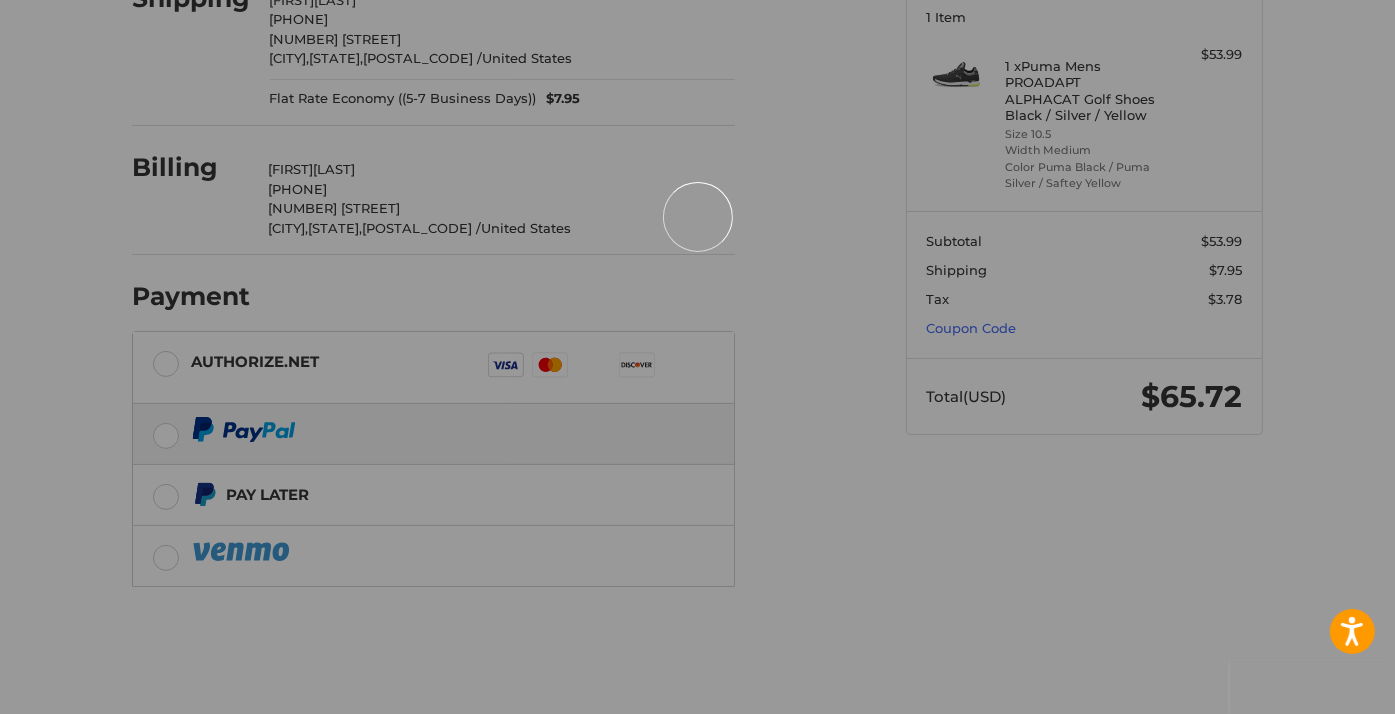 scroll, scrollTop: 3, scrollLeft: 0, axis: vertical 